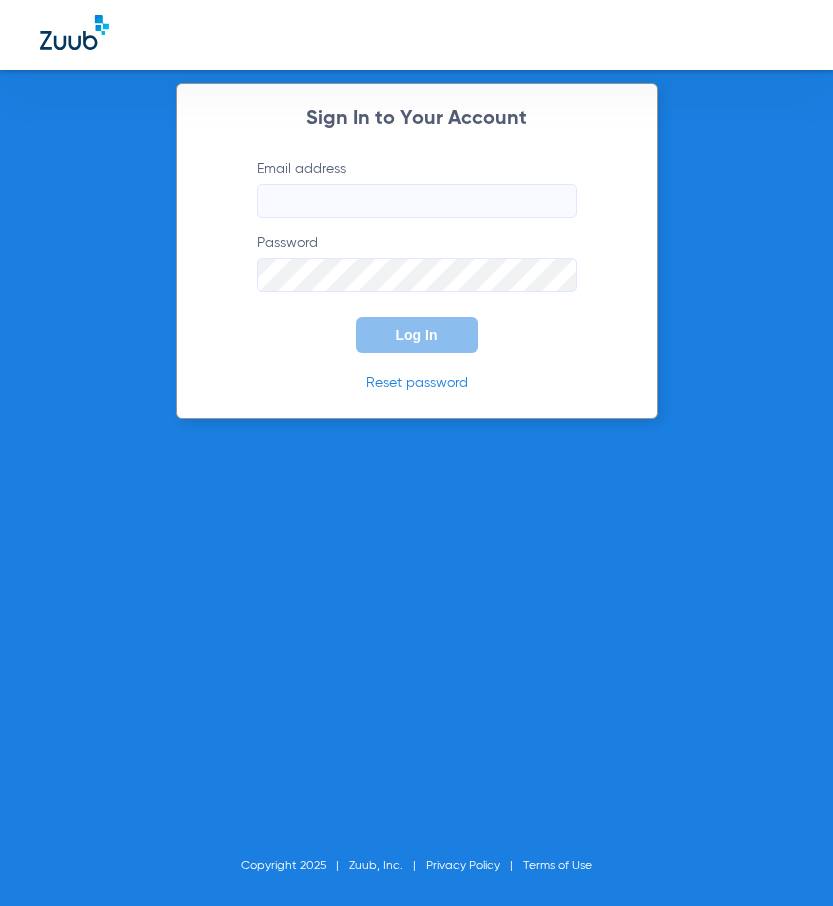 scroll, scrollTop: 0, scrollLeft: 0, axis: both 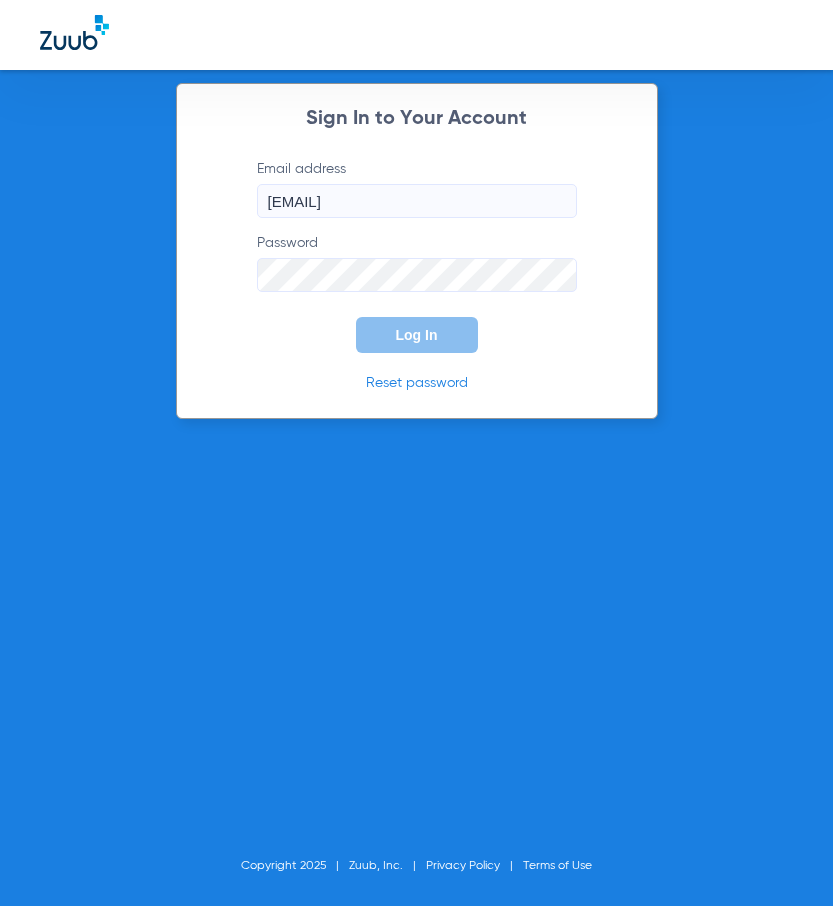 click on "Log In" 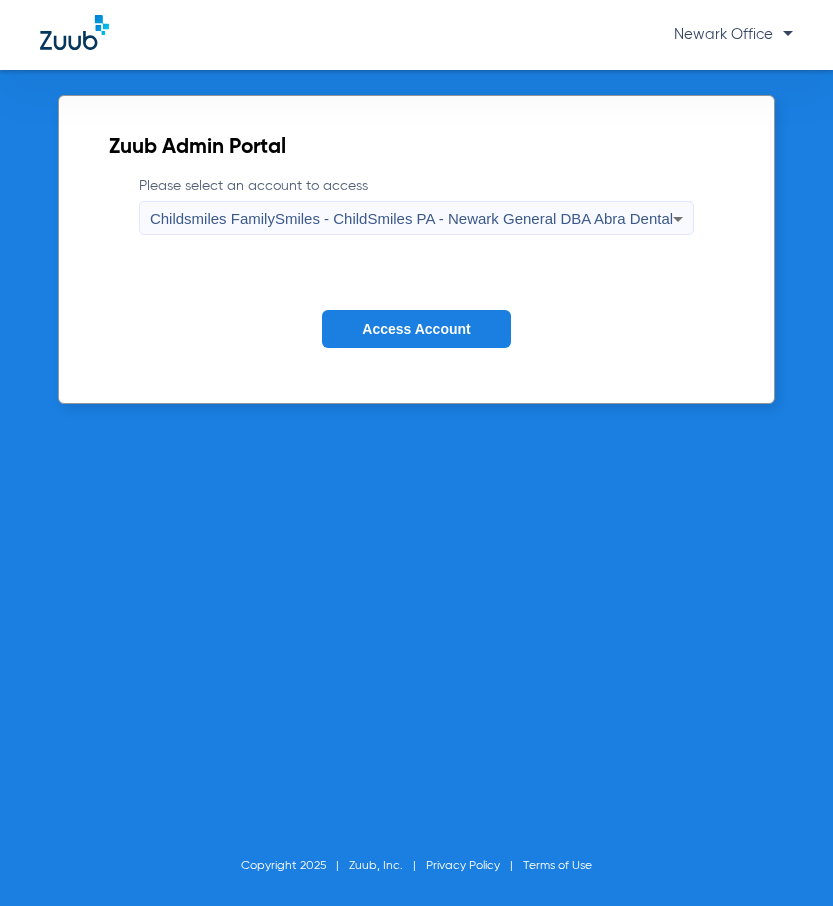 click on "Childsmiles FamilySmiles - ChildSmiles PA - Newark General DBA Abra Dental" at bounding box center (411, 219) 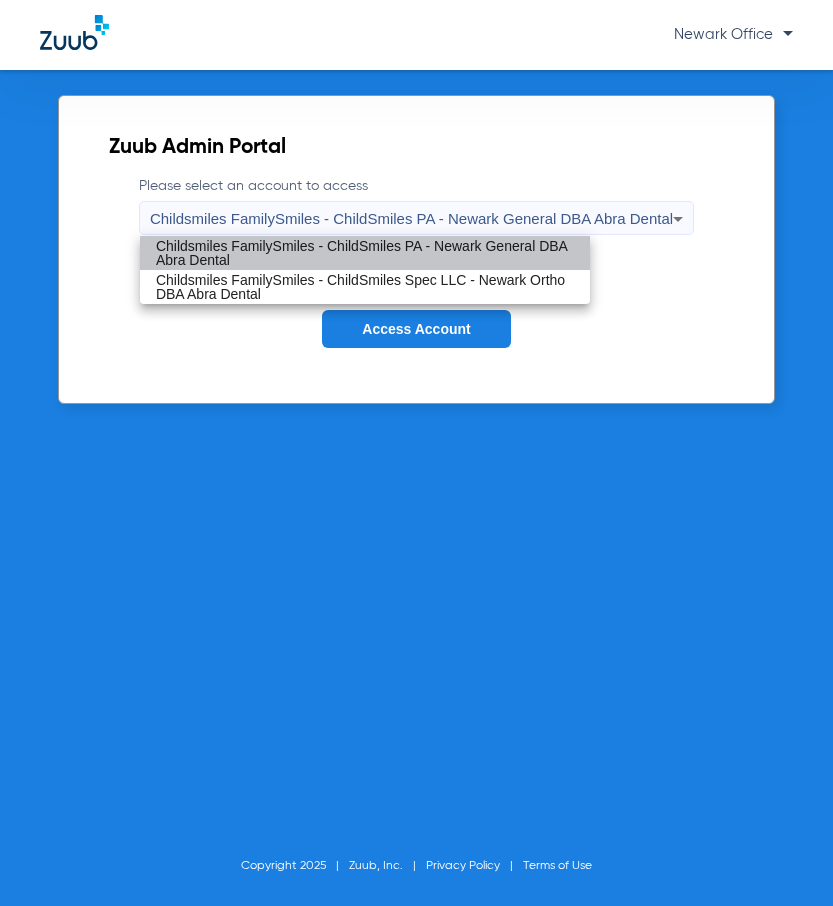 click on "Childsmiles FamilySmiles - ChildSmiles PA - Newark General DBA Abra Dental" at bounding box center [365, 253] 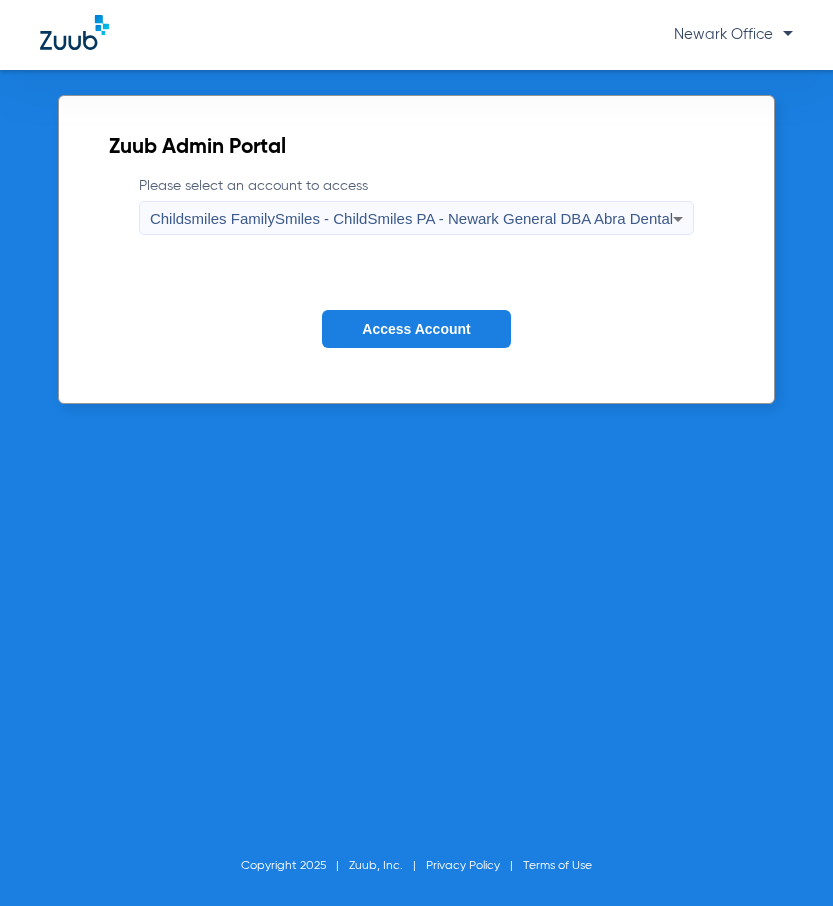 click on "Access Account" 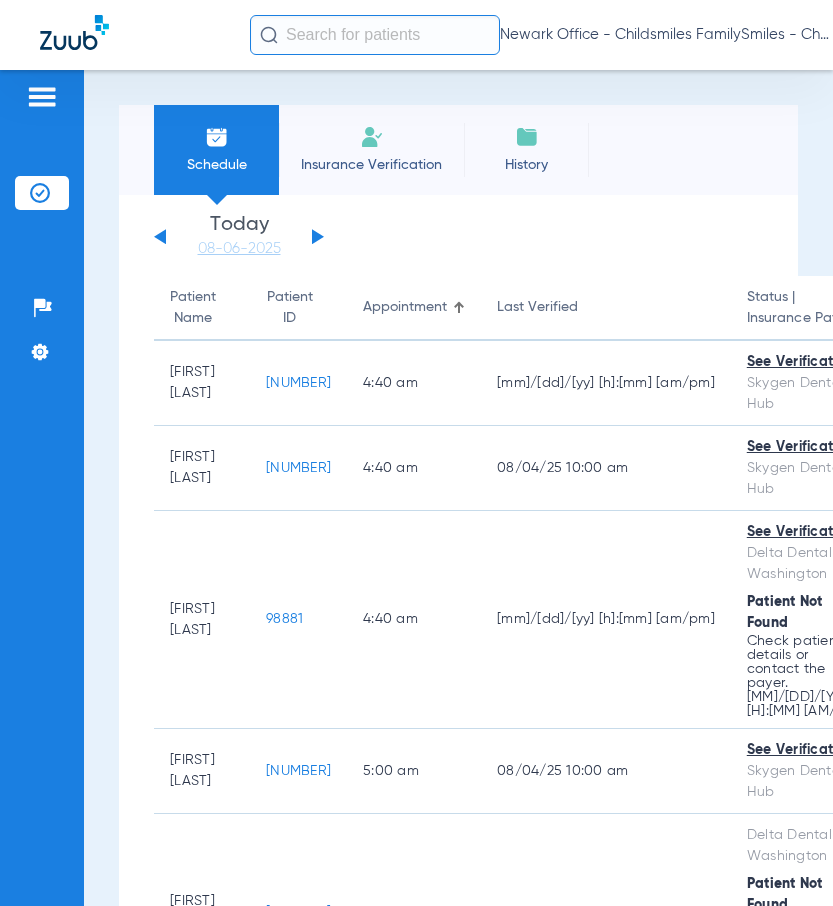 click on "Monday   06-02-2025   Tuesday   06-03-2025   Wednesday   06-04-2025   Thursday   06-05-2025   Friday   06-06-2025   Saturday   06-07-2025   Sunday   06-08-2025   Monday   06-09-2025   Tuesday   06-10-2025   Wednesday   06-11-2025   Thursday   06-12-2025   Friday   06-13-2025   Saturday   06-14-2025   Sunday   06-15-2025   Monday   06-16-2025   Tuesday   06-17-2025   Wednesday   06-18-2025   Thursday   06-19-2025   Friday   06-20-2025   Saturday   06-21-2025   Sunday   06-22-2025   Monday   06-23-2025   Tuesday   06-24-2025   Wednesday   06-25-2025   Thursday   06-26-2025   Friday   06-27-2025   Saturday   06-28-2025   Sunday   06-29-2025   Monday   06-30-2025   Tuesday   07-01-2025   Wednesday   07-02-2025   Thursday   07-03-2025   Friday   07-04-2025   Saturday   07-05-2025   Sunday   07-06-2025   Monday   07-07-2025   Tuesday   07-08-2025   Wednesday   07-09-2025   Thursday   07-10-2025   Friday   07-11-2025   Saturday   07-12-2025   Sunday   07-13-2025   Monday   07-14-2025   Tuesday   07-15-2025   Today" 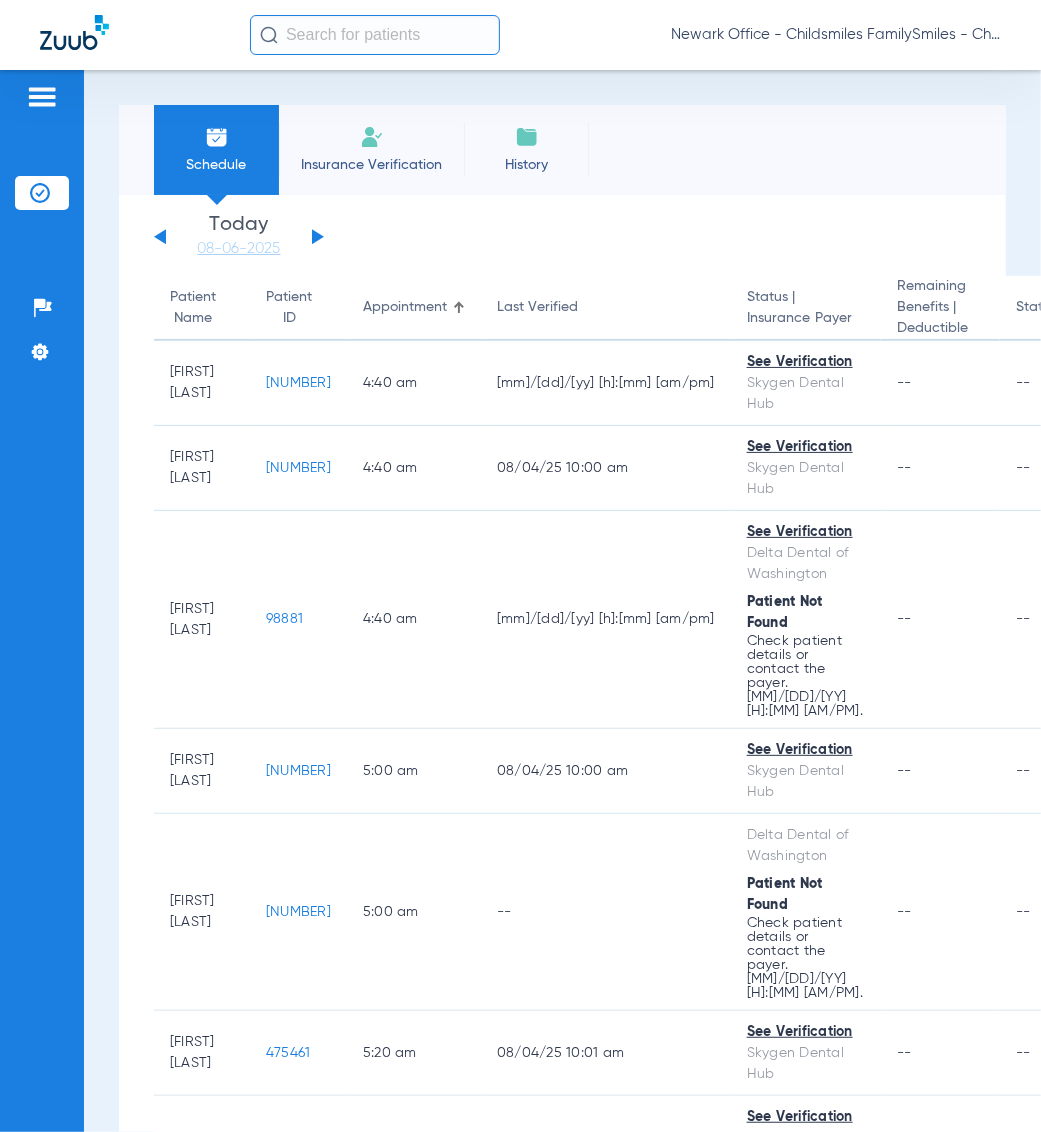 click on "Monday   06-02-2025   Tuesday   06-03-2025   Wednesday   06-04-2025   Thursday   06-05-2025   Friday   06-06-2025   Saturday   06-07-2025   Sunday   06-08-2025   Monday   06-09-2025   Tuesday   06-10-2025   Wednesday   06-11-2025   Thursday   06-12-2025   Friday   06-13-2025   Saturday   06-14-2025   Sunday   06-15-2025   Monday   06-16-2025   Tuesday   06-17-2025   Wednesday   06-18-2025   Thursday   06-19-2025   Friday   06-20-2025   Saturday   06-21-2025   Sunday   06-22-2025   Monday   06-23-2025   Tuesday   06-24-2025   Wednesday   06-25-2025   Thursday   06-26-2025   Friday   06-27-2025   Saturday   06-28-2025   Sunday   06-29-2025   Monday   06-30-2025   Tuesday   07-01-2025   Wednesday   07-02-2025   Thursday   07-03-2025   Friday   07-04-2025   Saturday   07-05-2025   Sunday   07-06-2025   Monday   07-07-2025   Tuesday   07-08-2025   Wednesday   07-09-2025   Thursday   07-10-2025   Friday   07-11-2025   Saturday   07-12-2025   Sunday   07-13-2025   Monday   07-14-2025   Tuesday   07-15-2025   Today" 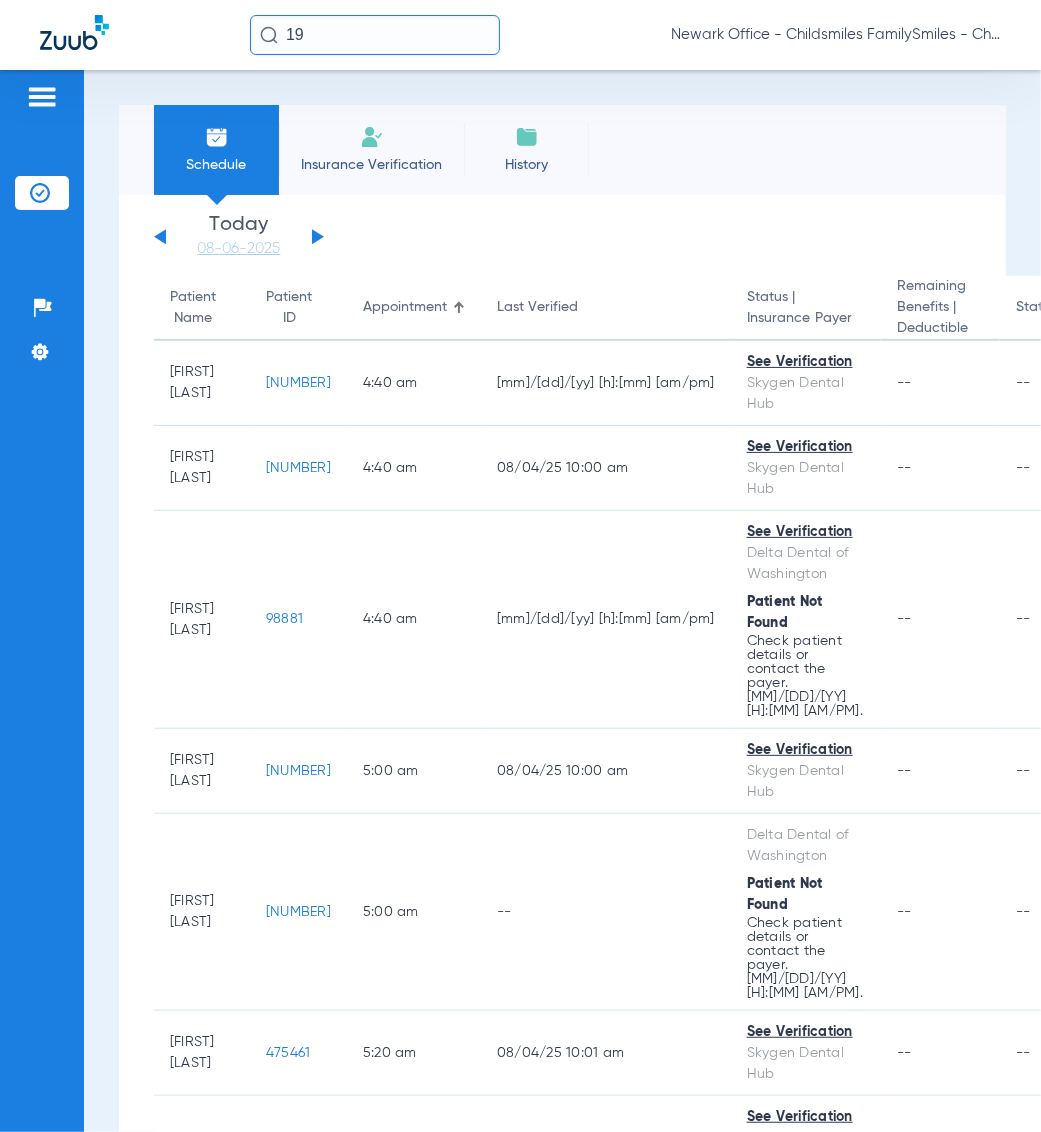 type on "1" 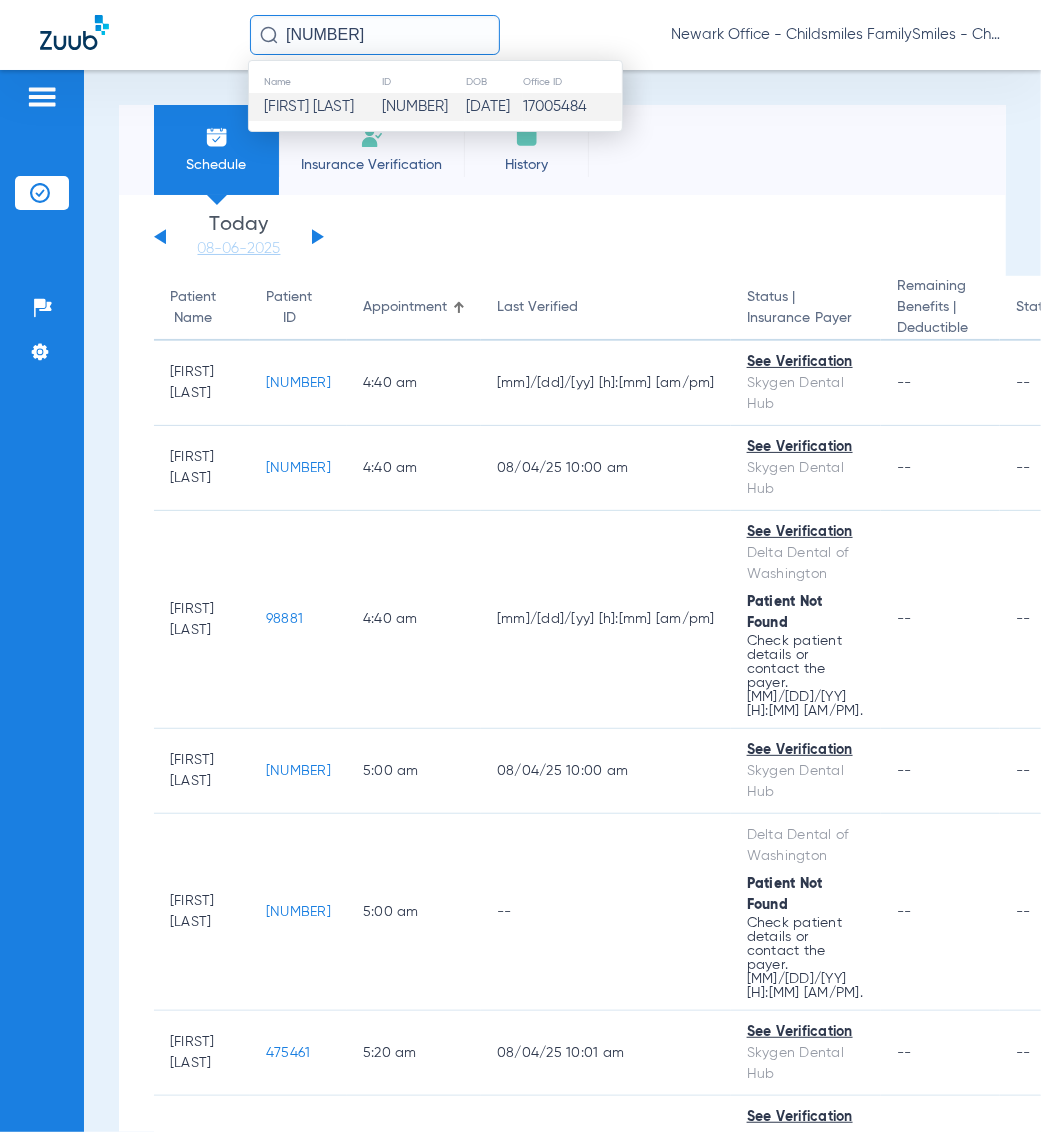 type on "[NUMBER]" 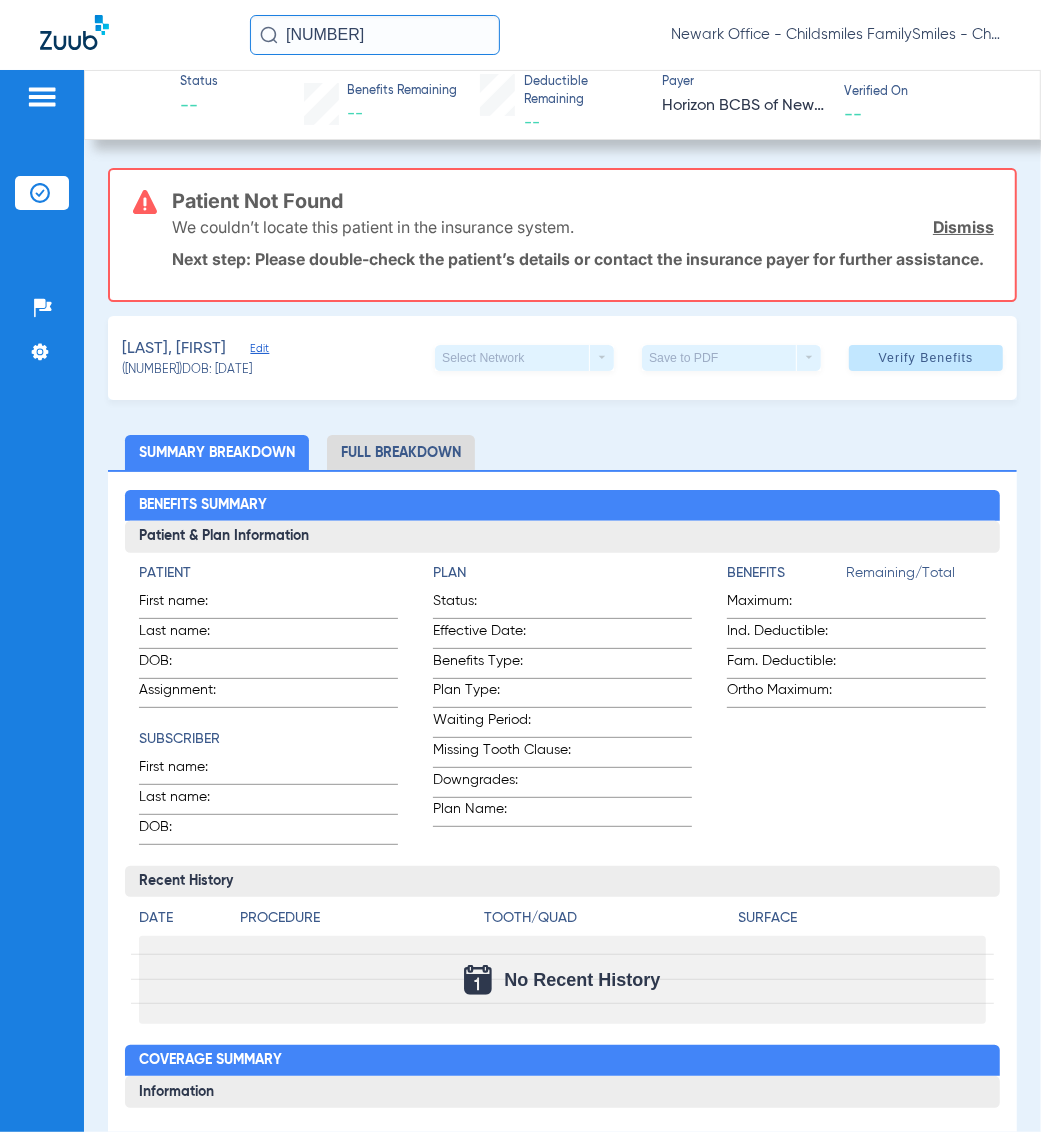 click on "Save to PDF  arrow_drop_down" 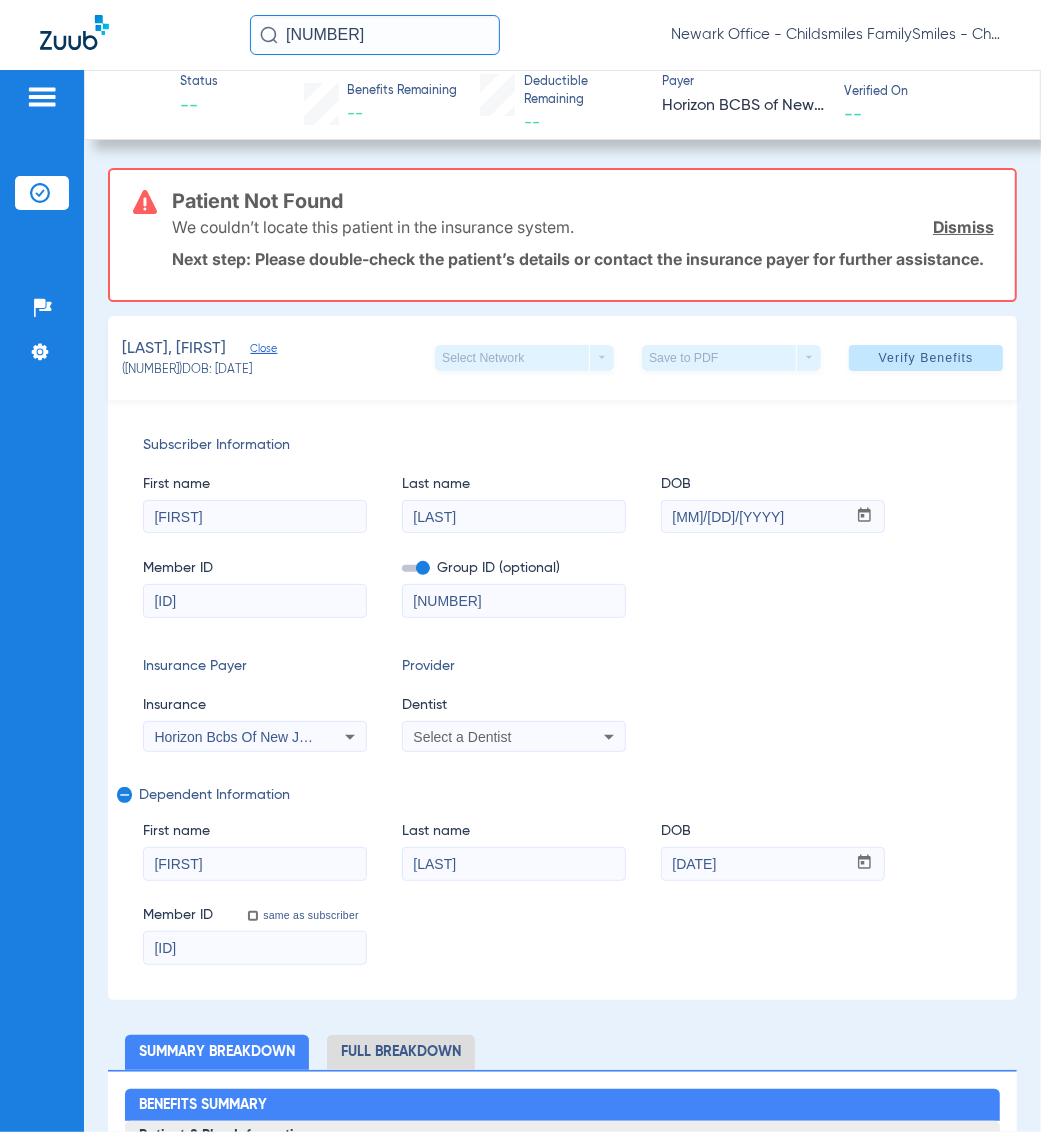 click on "[FIRST]" at bounding box center [255, 864] 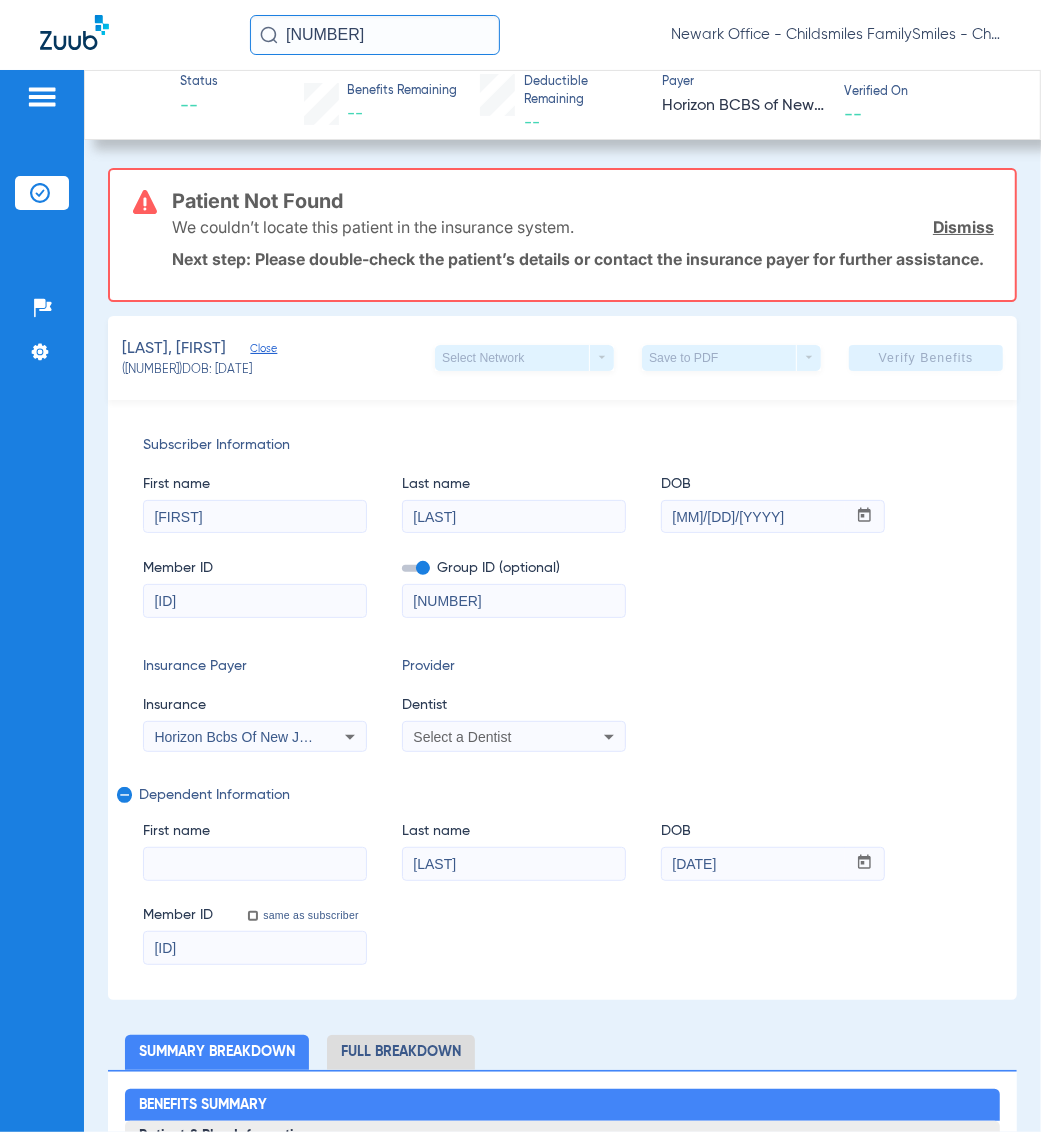 type 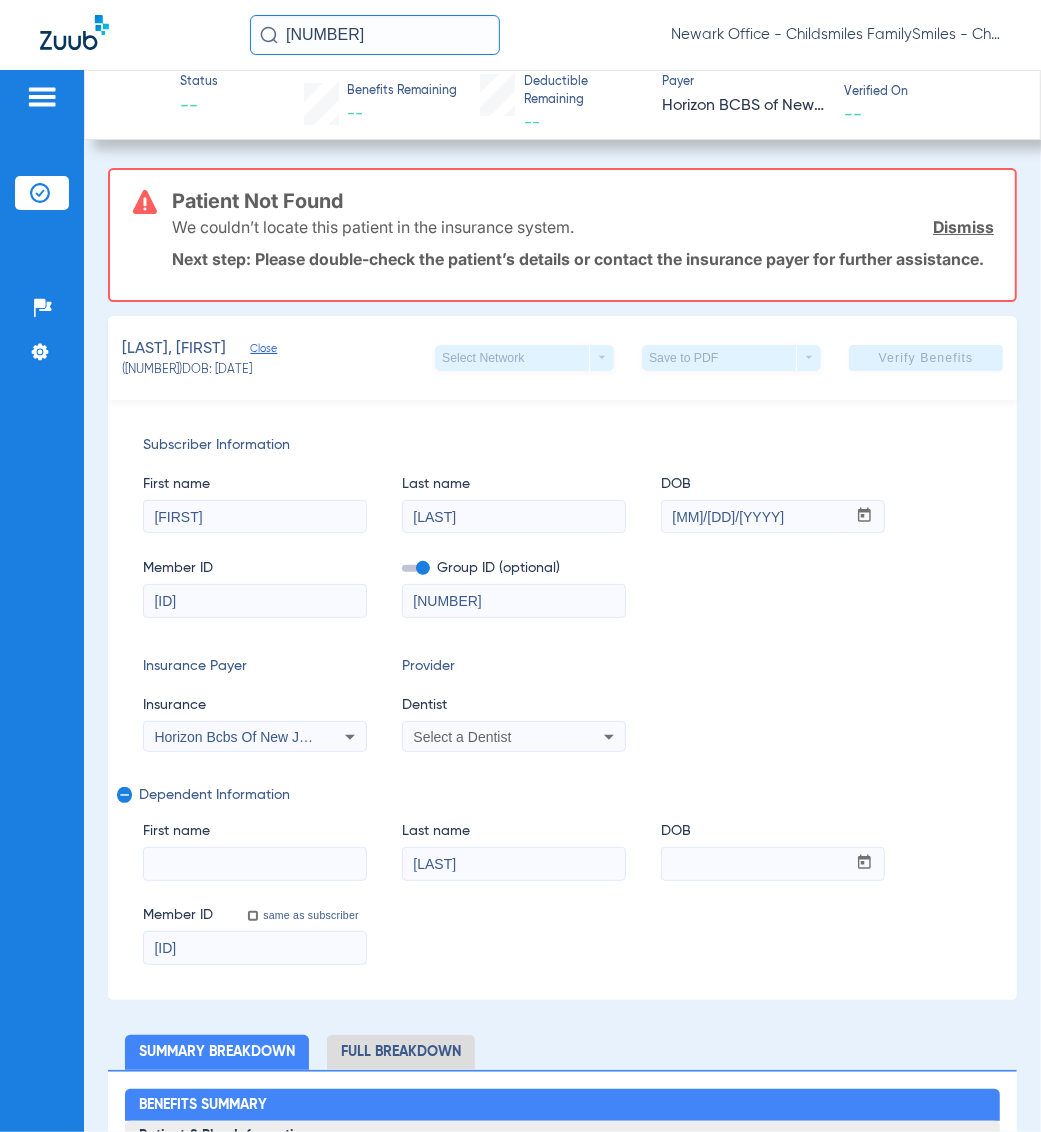 type 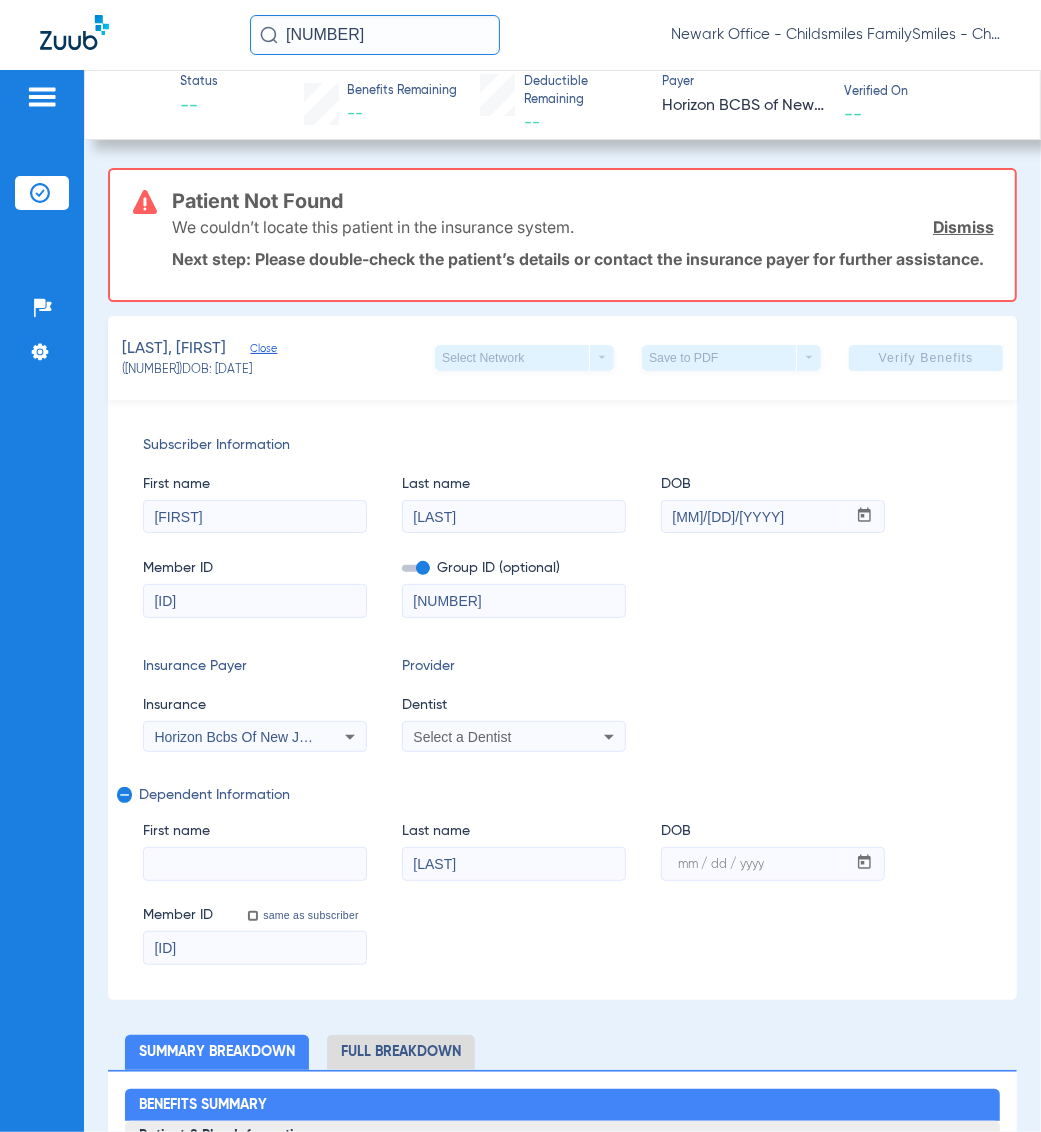 click on "[MM]/[DD]/[YYYY]" at bounding box center [754, 517] 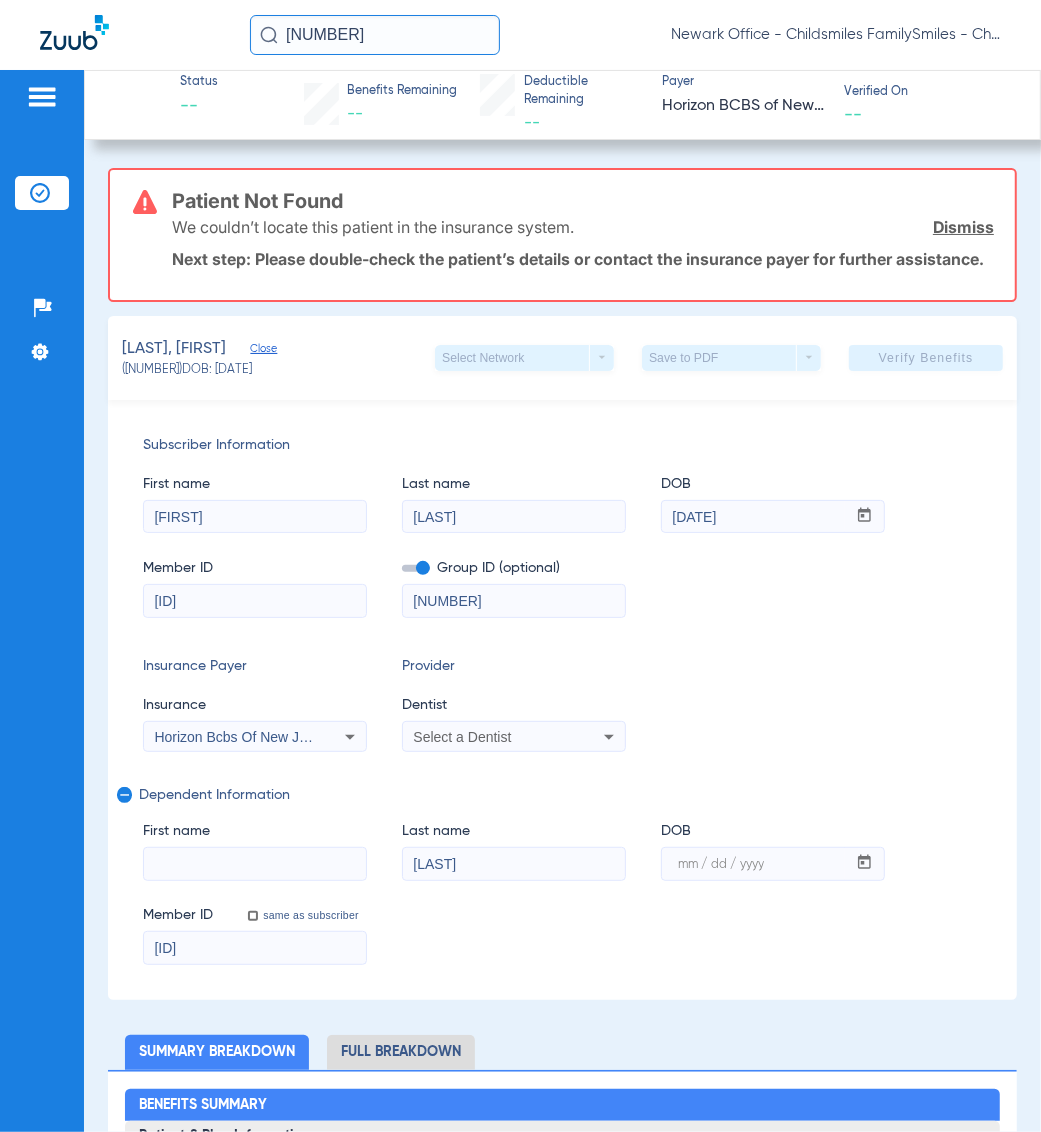 type on "[DATE]" 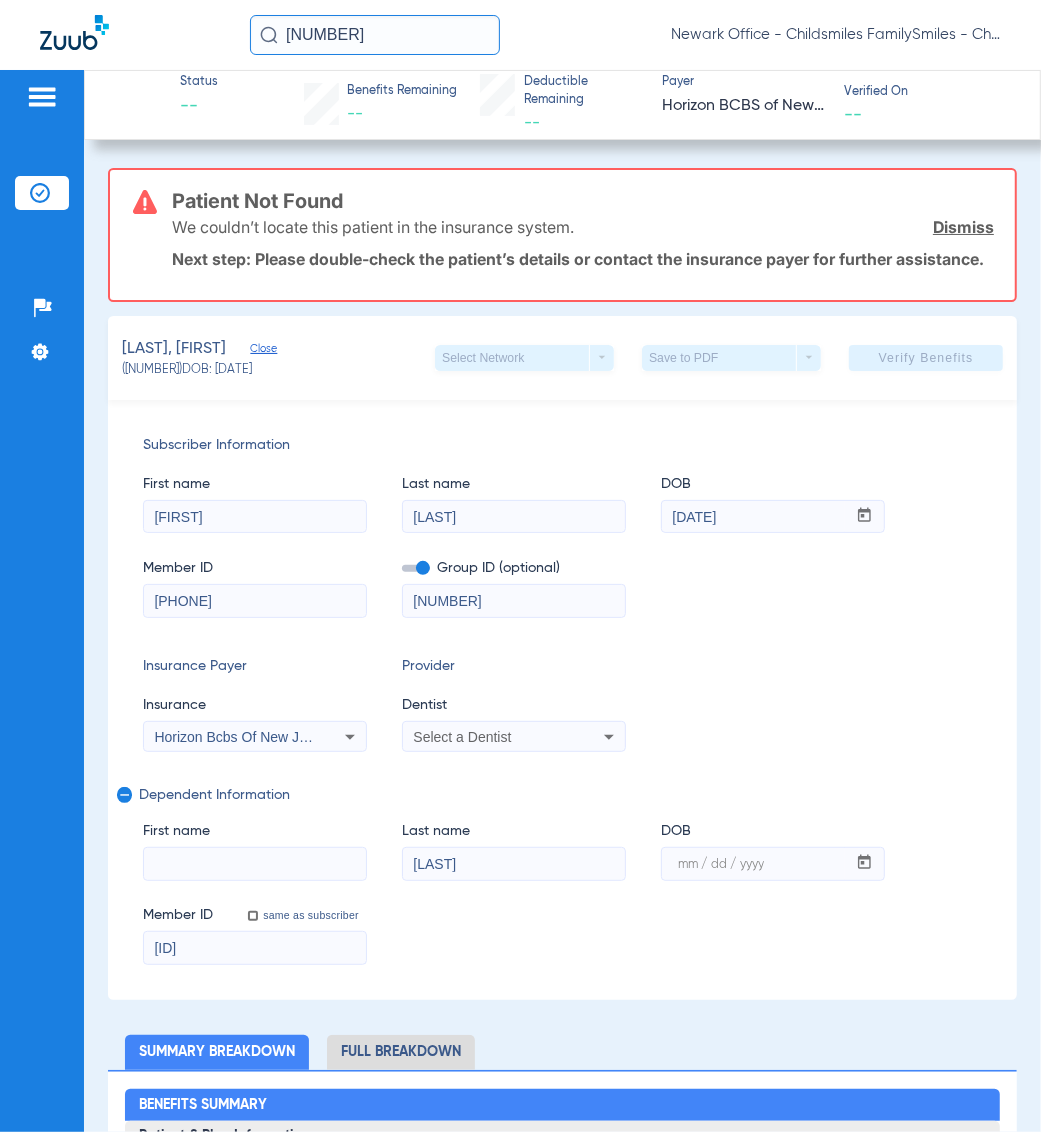 type on "[PHONE]" 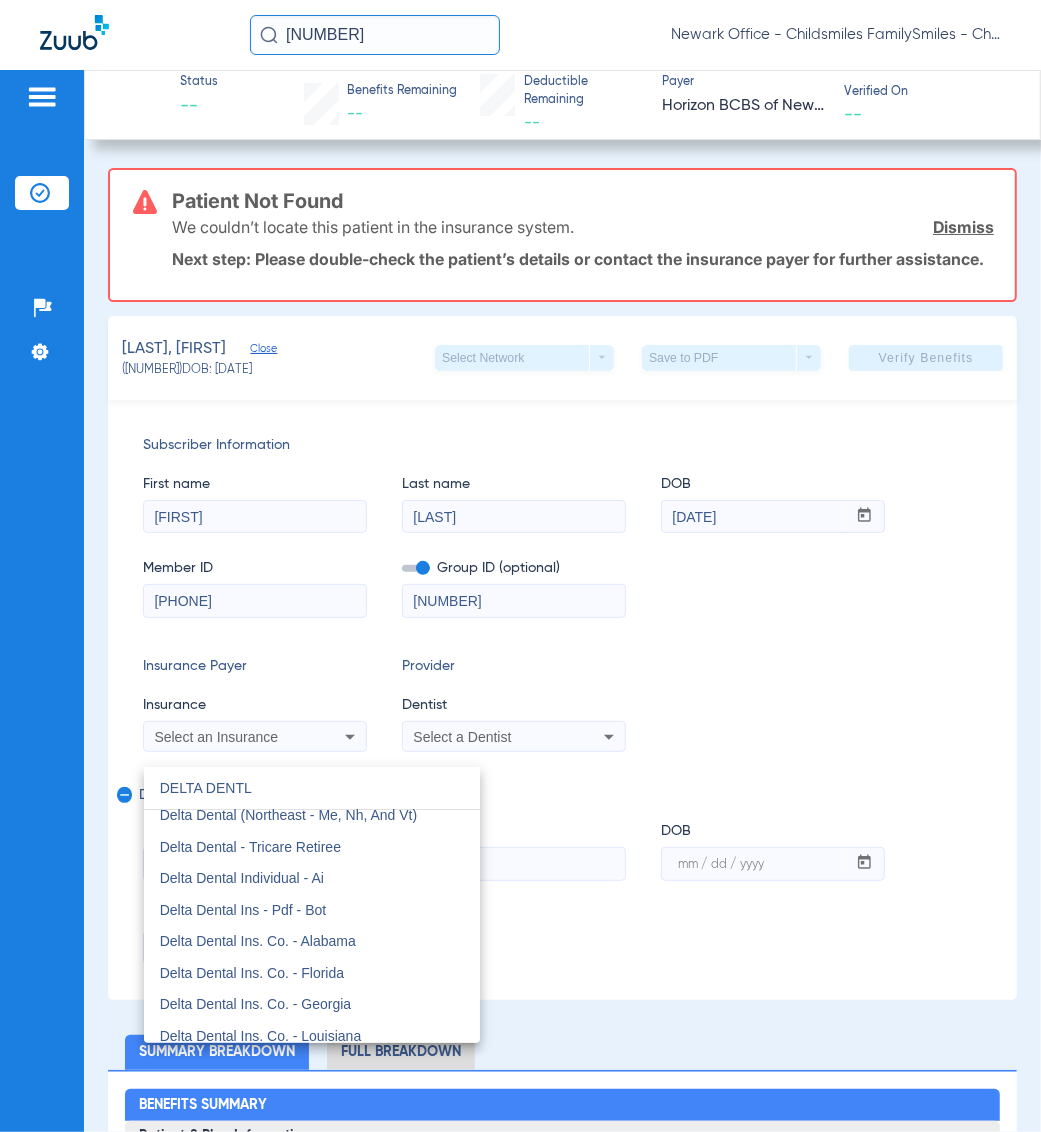 scroll, scrollTop: 0, scrollLeft: 0, axis: both 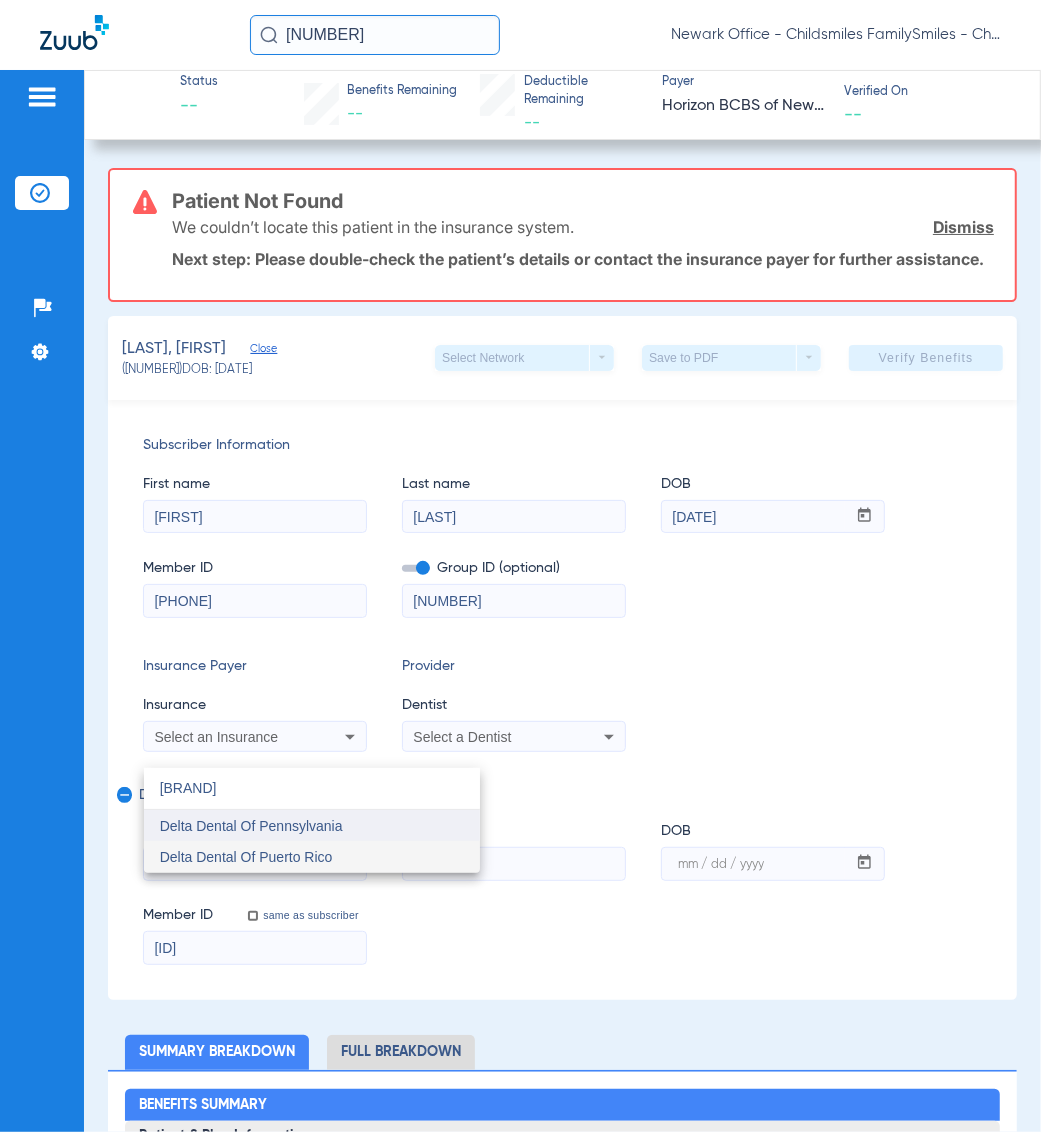 type on "[BRAND]" 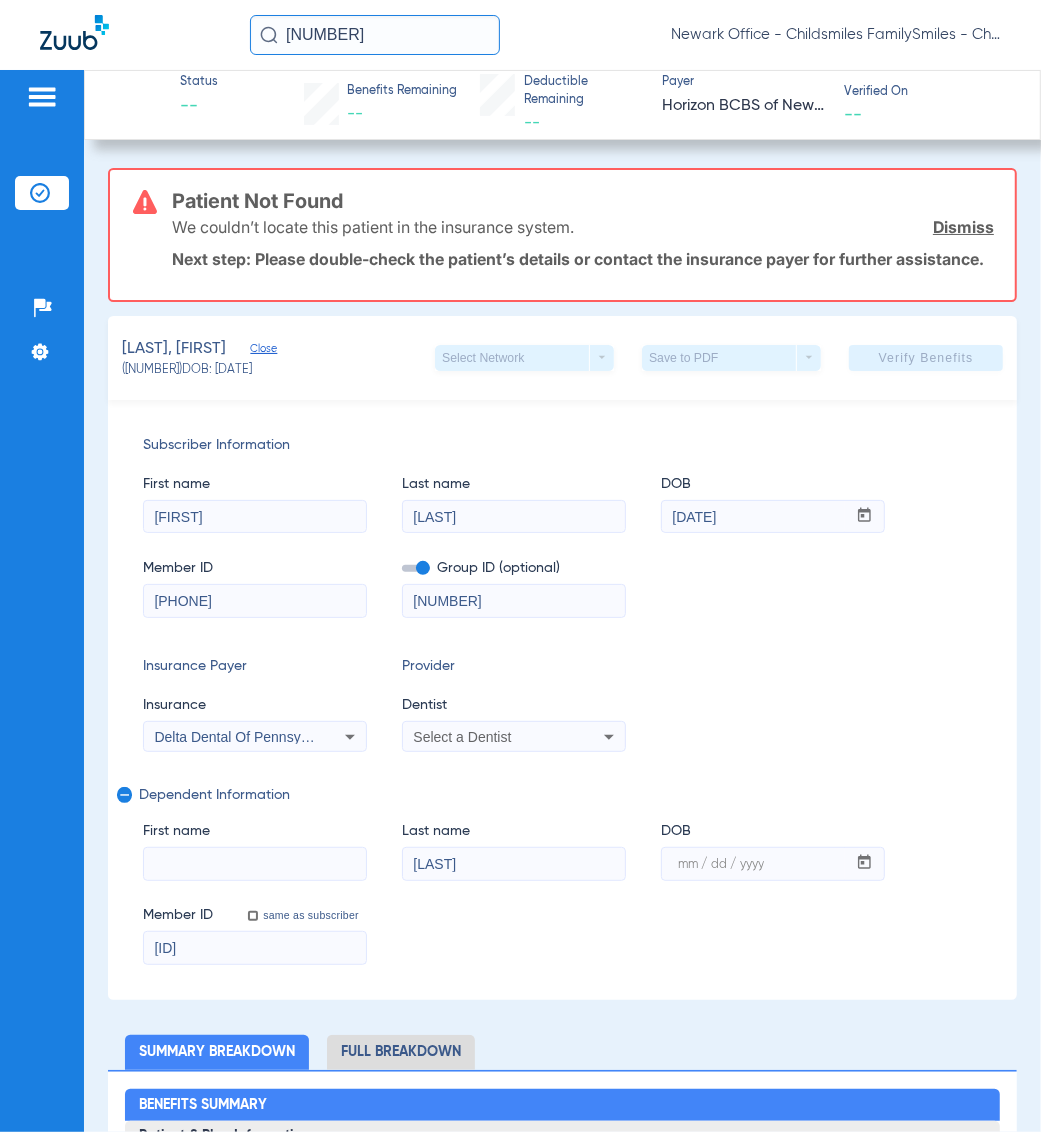 click on "Select a Dentist" at bounding box center [514, 737] 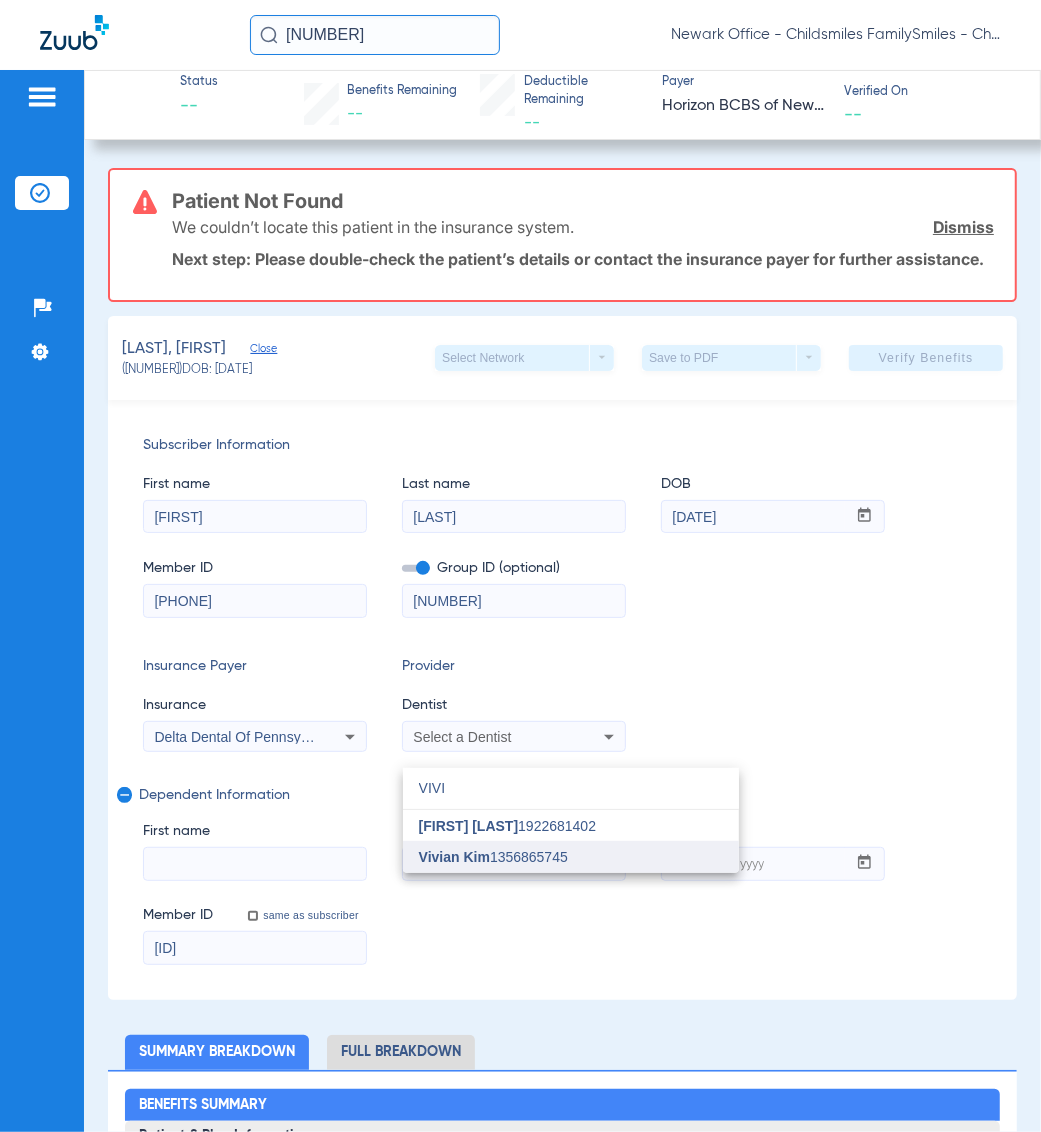 type on "VIVI" 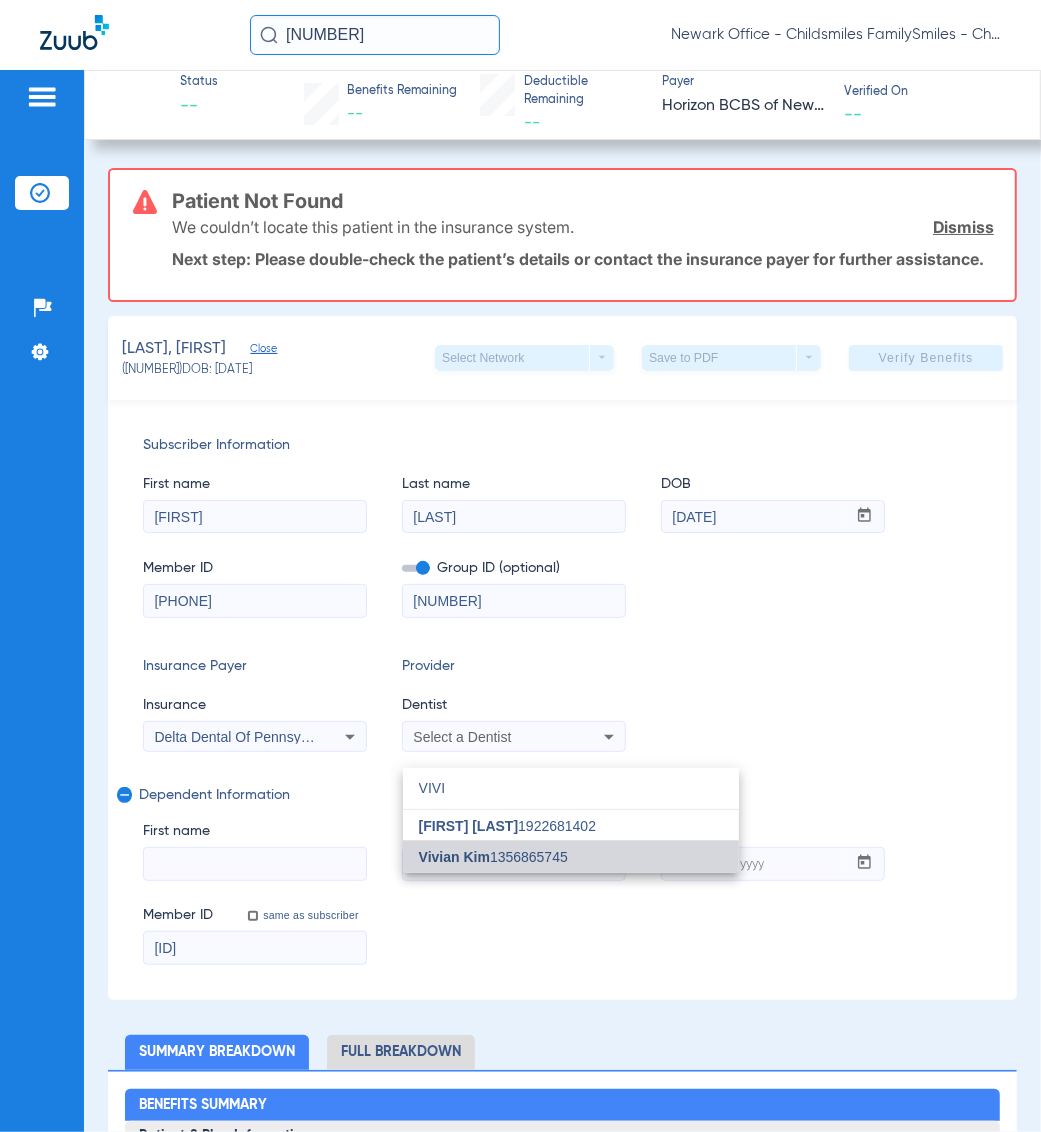 click on "[FIRST] [LAST] [PHONE]" at bounding box center [493, 857] 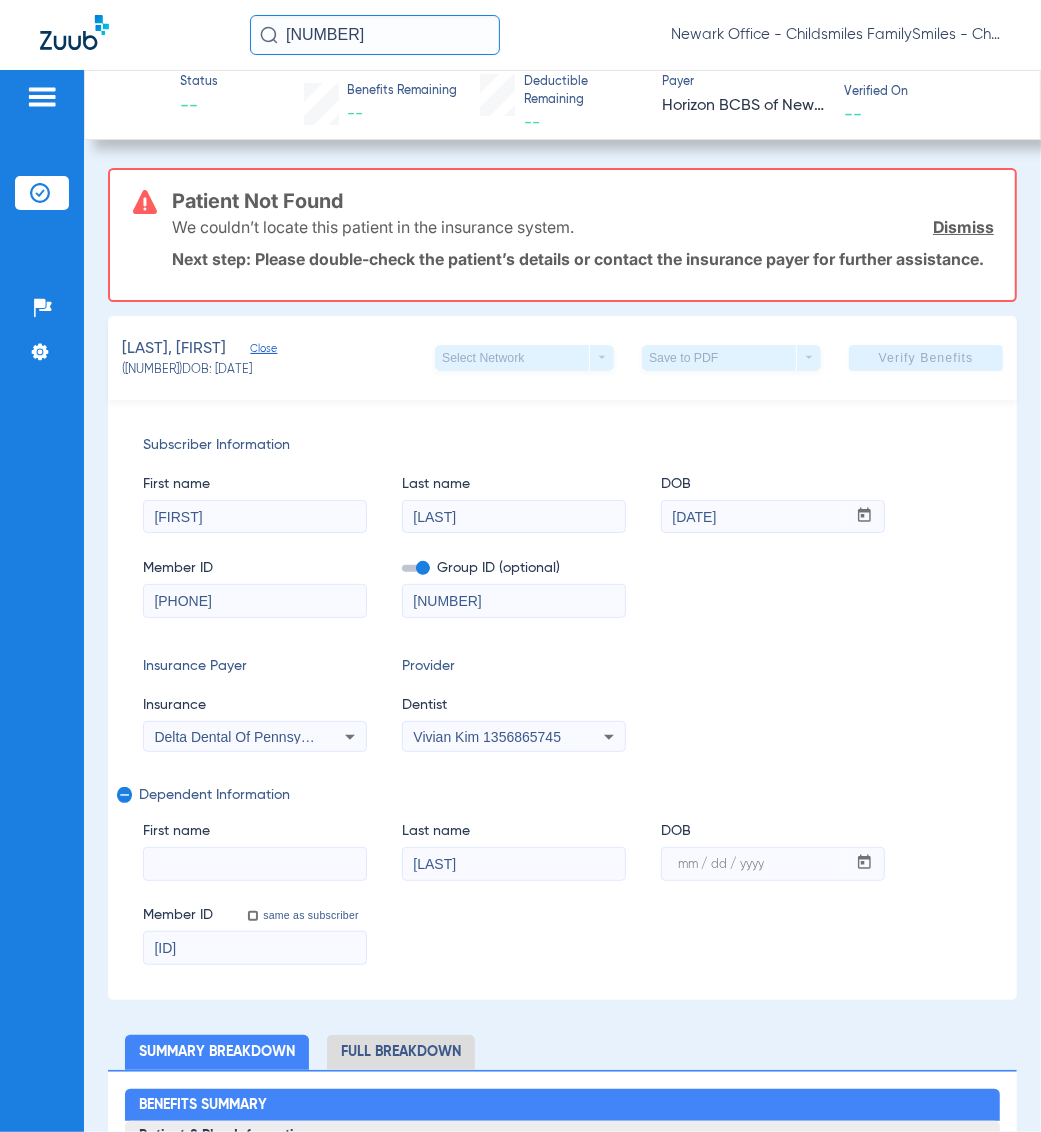 click on "[LAST]" at bounding box center (514, 864) 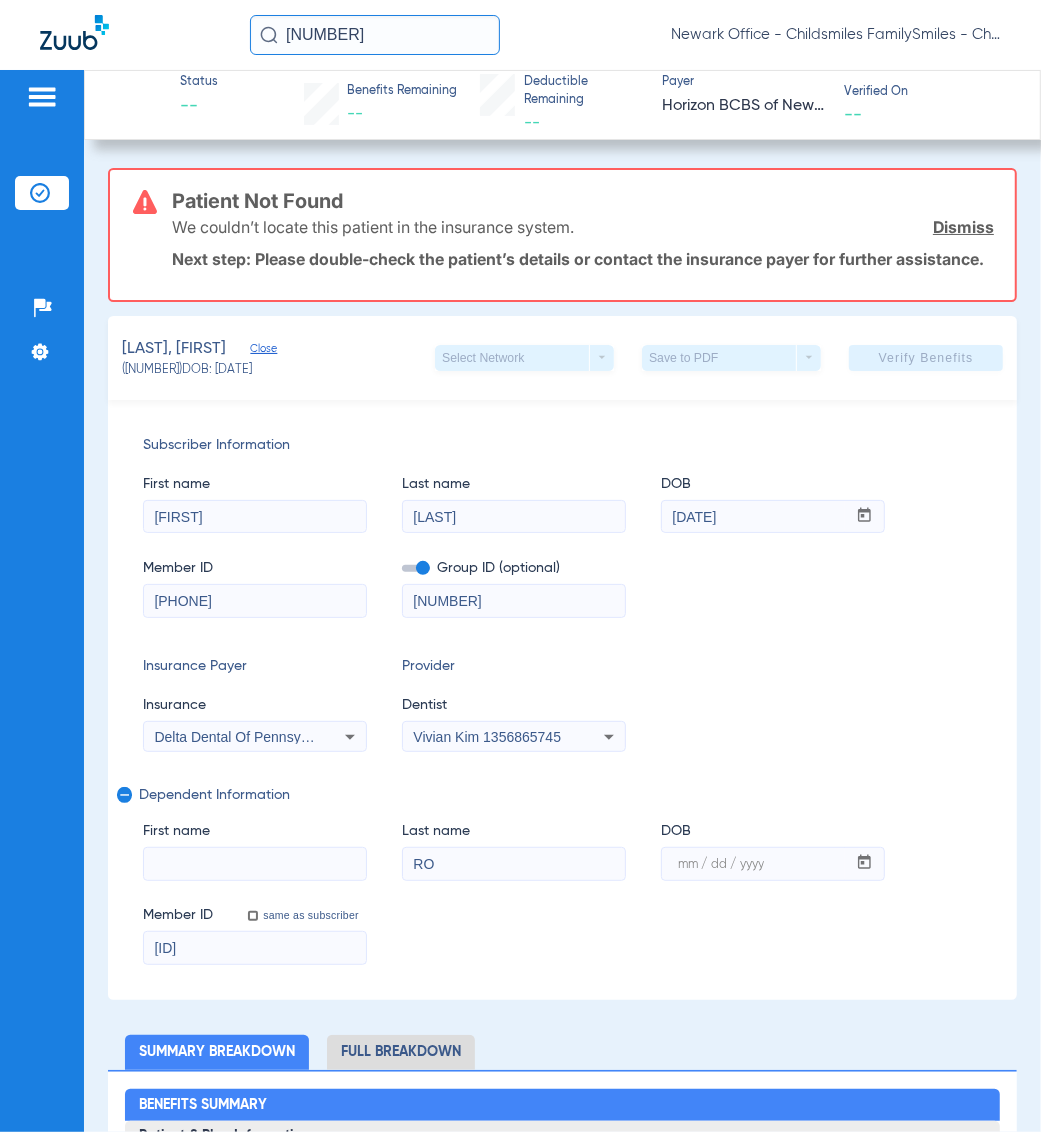 type on "R" 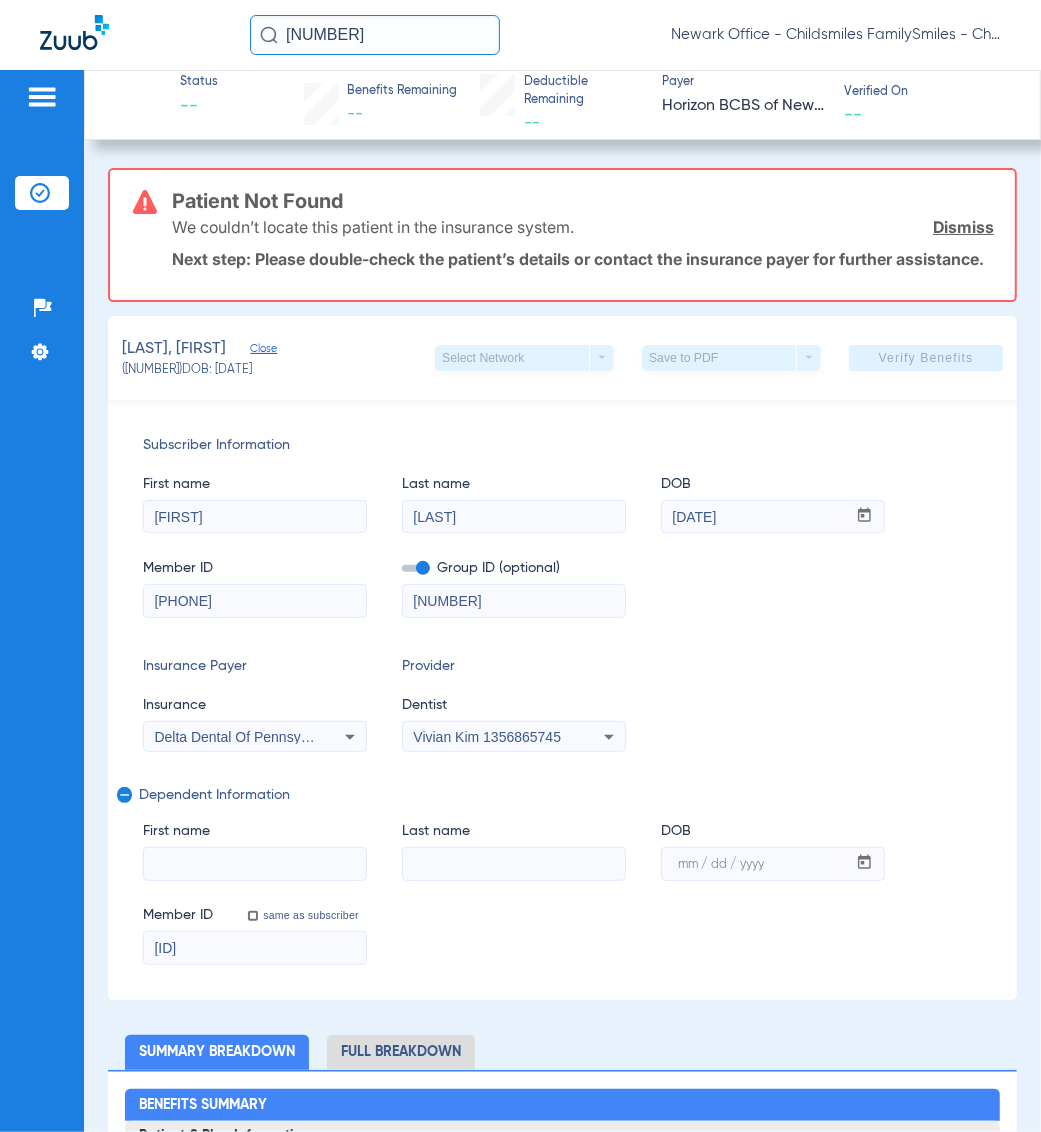 type 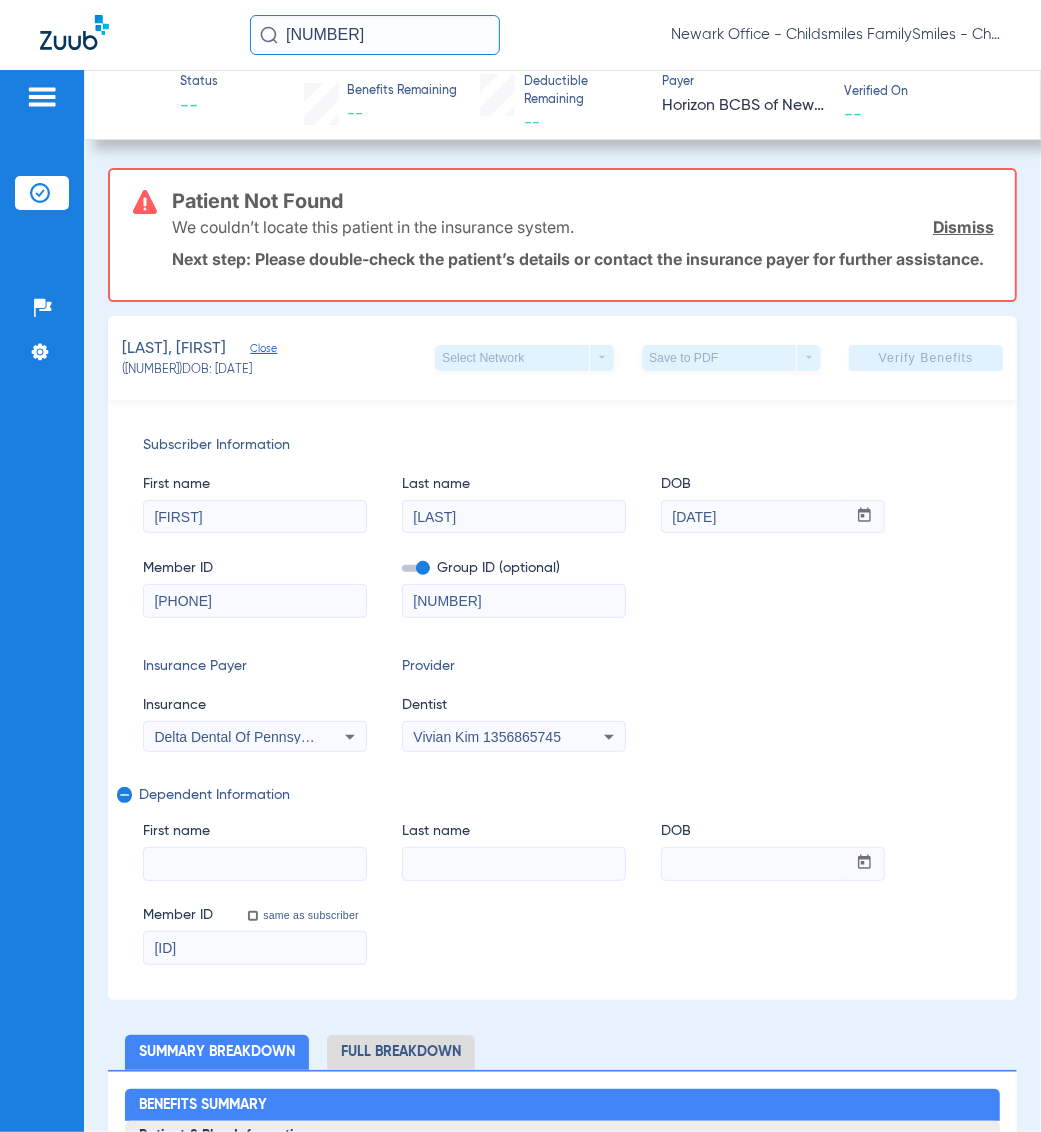 type 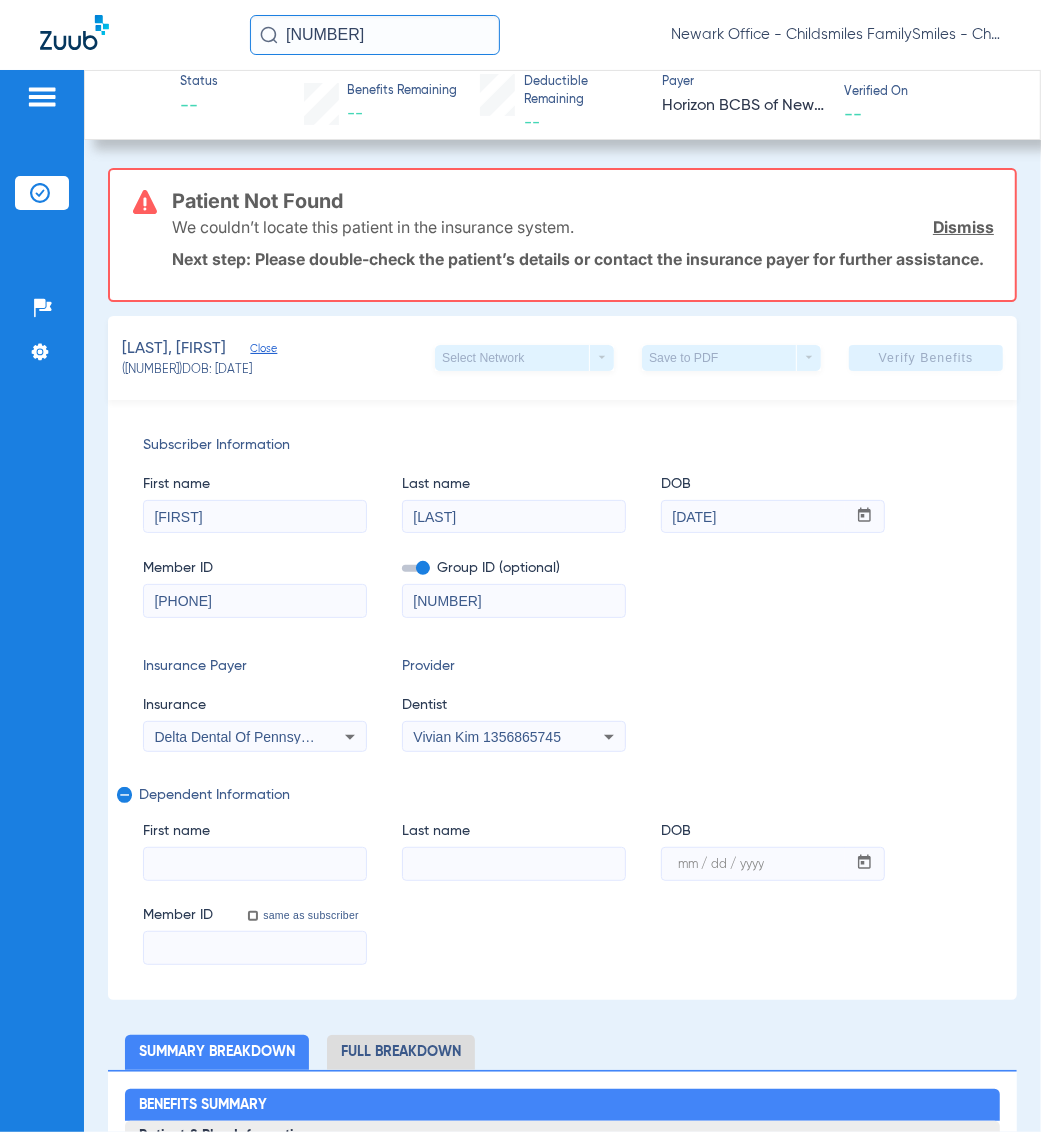 type 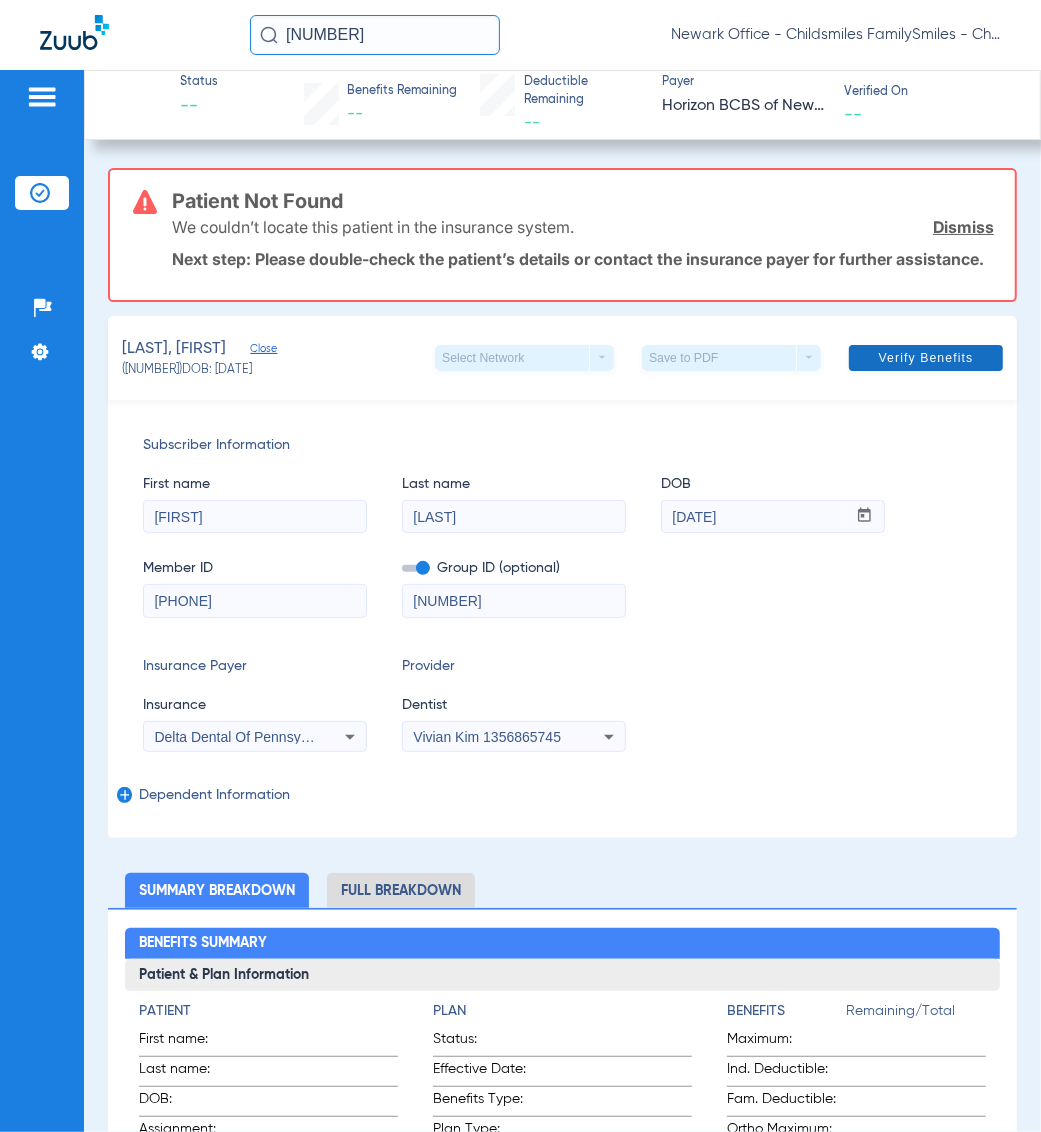 click on "Verify Benefits" 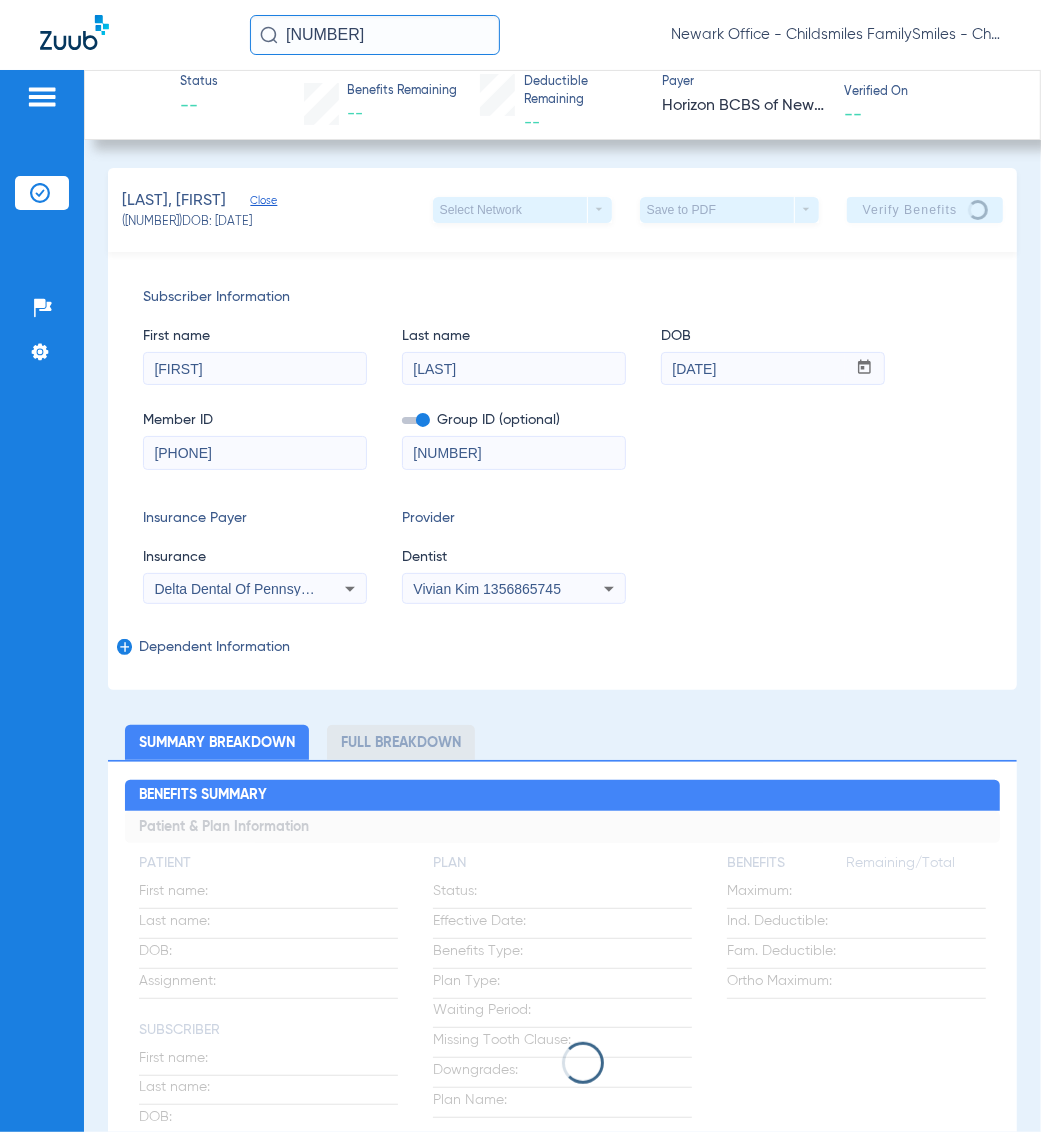 click on "Insurance Payer   Insurance
Delta Dental Of Pennsylvania  Provider   Dentist
[FIRST] [LAST] [PHONE]" 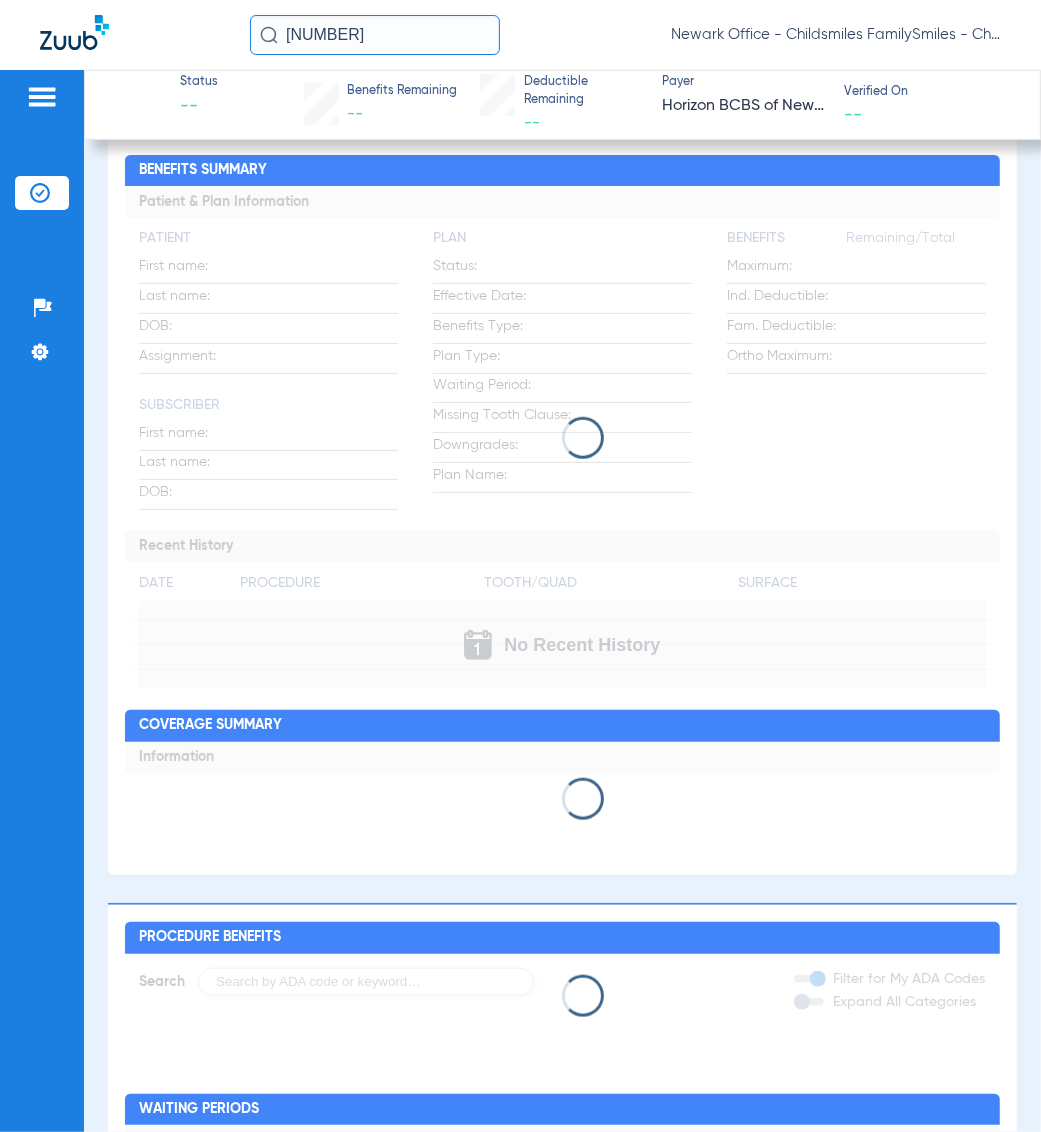 scroll, scrollTop: 0, scrollLeft: 0, axis: both 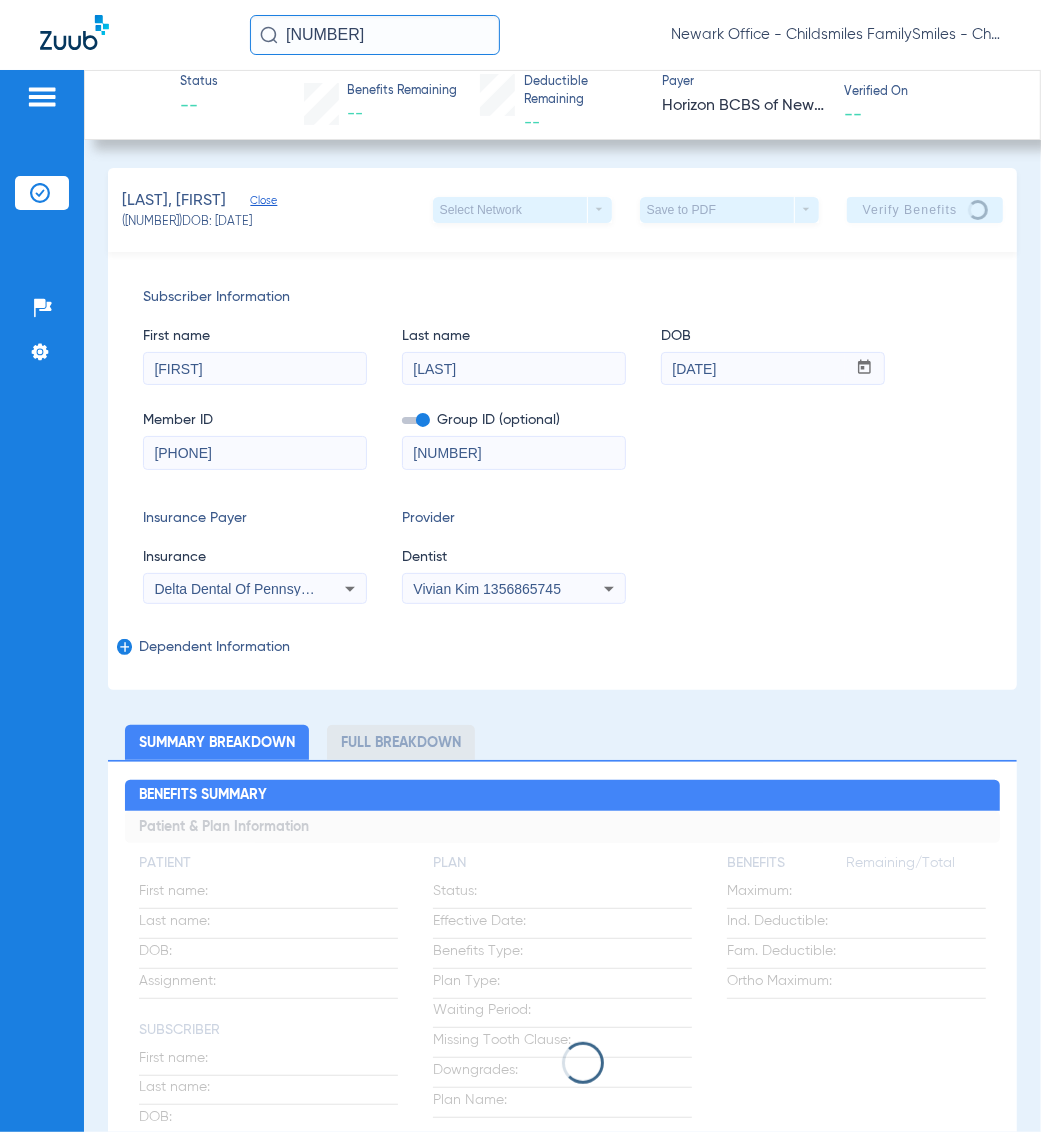 drag, startPoint x: 821, startPoint y: 651, endPoint x: 52, endPoint y: 552, distance: 775.3464 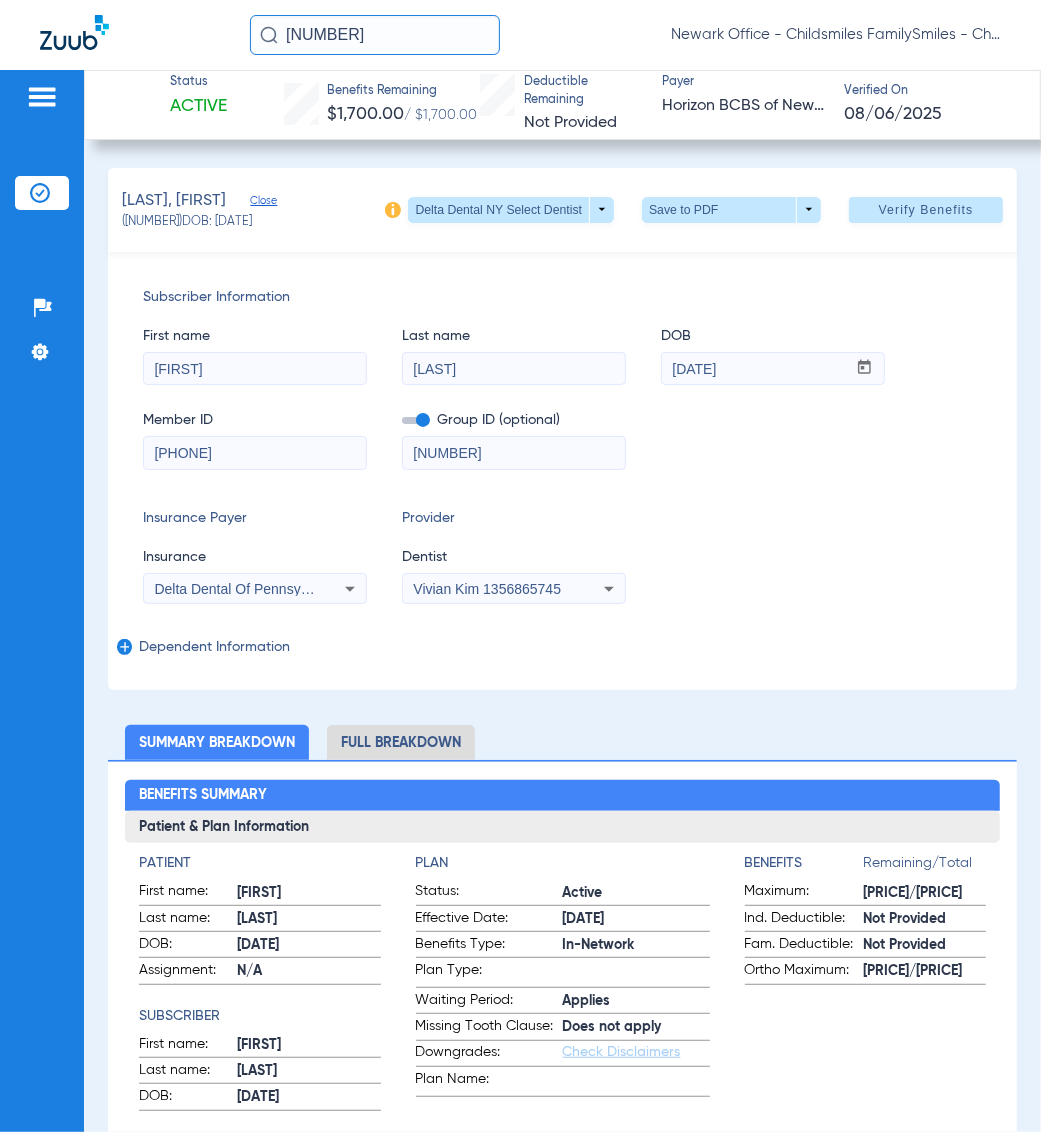 click on "Insurance Payer   Insurance
Delta Dental Of Pennsylvania  Provider   Dentist
[FIRST] [LAST] [PHONE]" 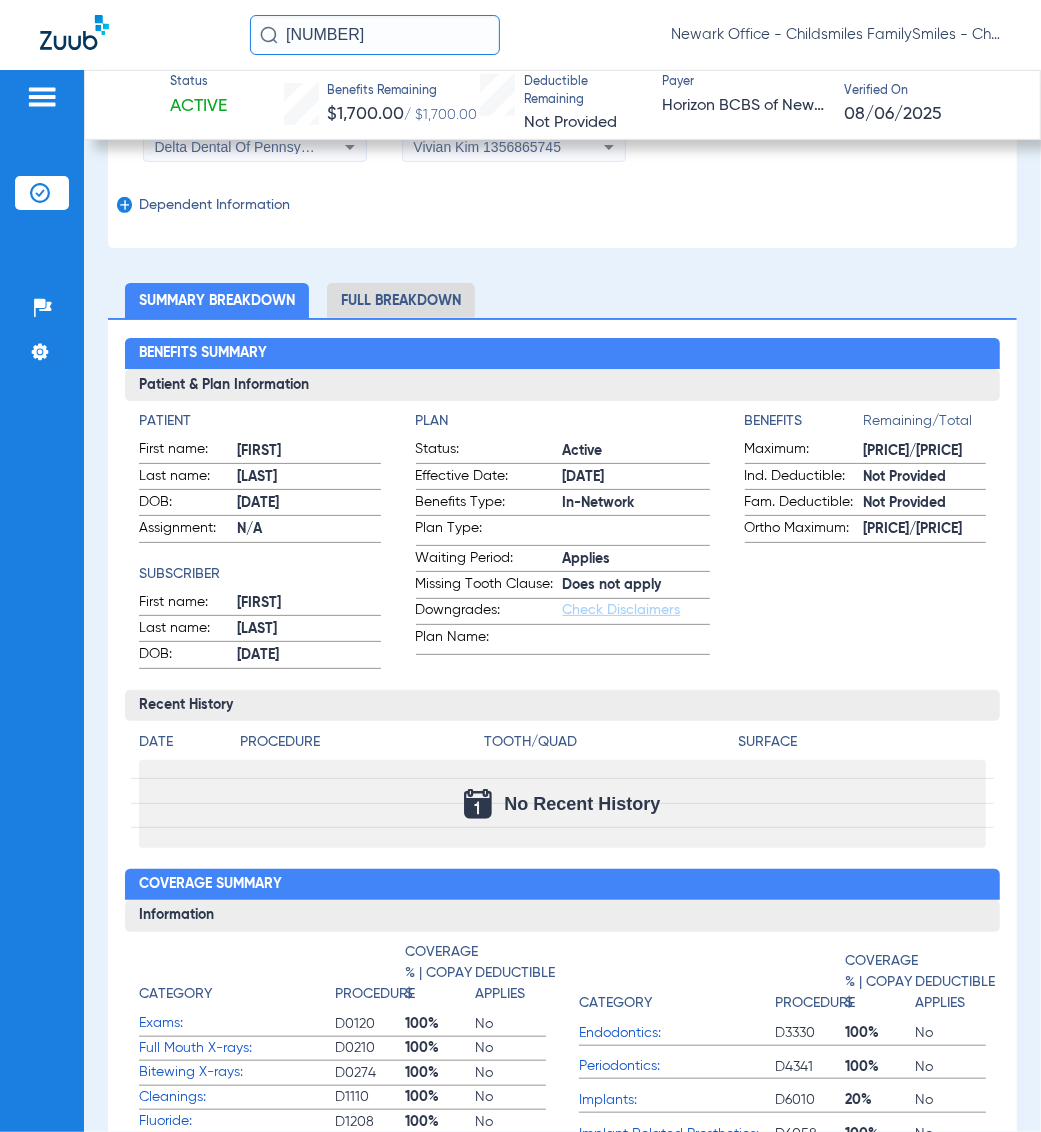 scroll, scrollTop: 250, scrollLeft: 0, axis: vertical 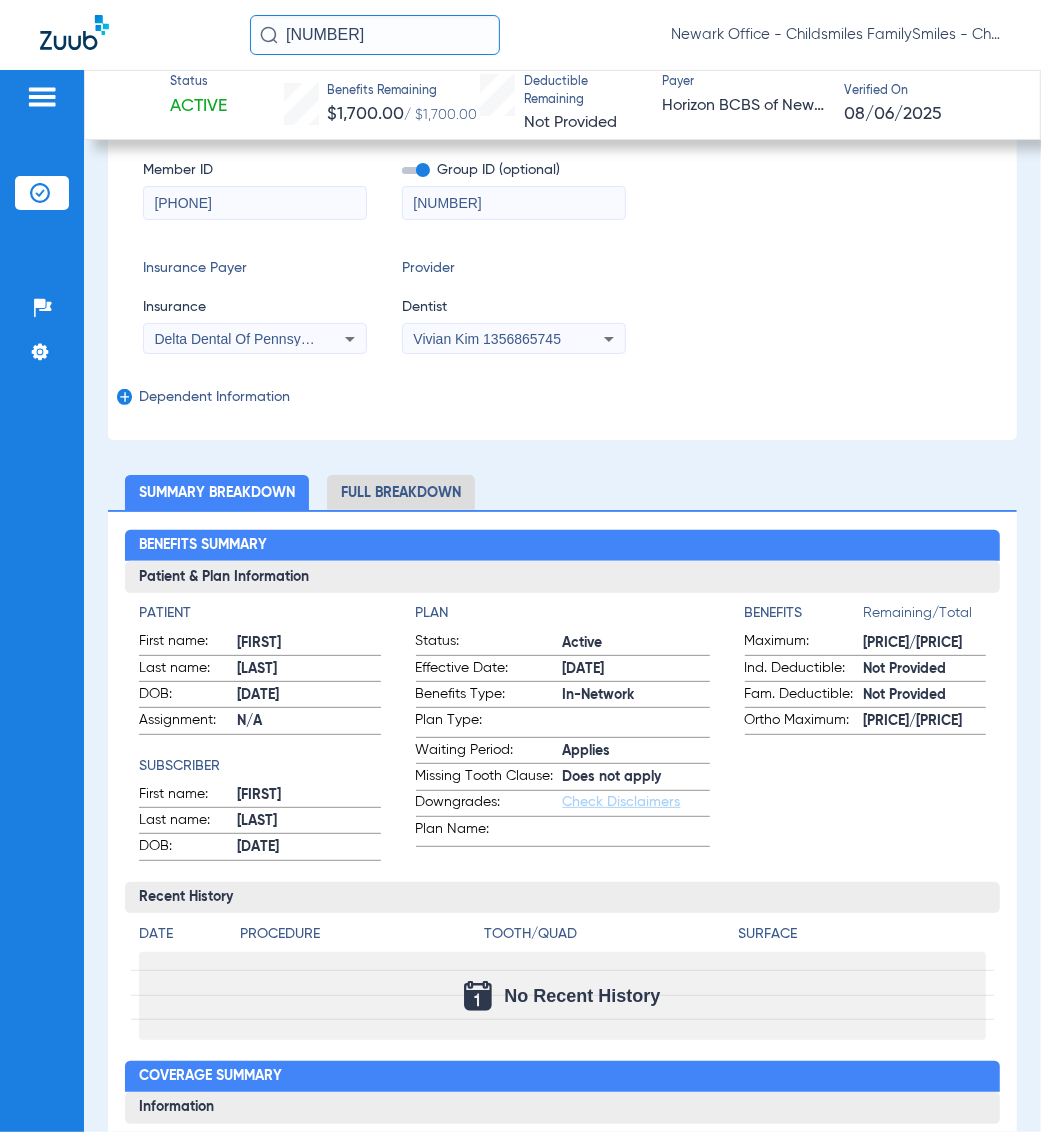 click on "ROSENDO, RICARDO Close ([NUMBER]) DOB: [MM]/[DD]/[YYYY] Delta Dental NY Select Dentist arrow_drop_down Save to PDF arrow_drop_down Verify Benefits Subscriber Information First name RICARDO Last name ROSENDO DOB mm / dd / yyyy [MM]/[DD]/[YYYY] Member ID [NUMBER] Group ID (optional) [NUMBER] Insurance Payer Insurance Delta Dental Of Pennsylvania Provider Dentist Vivian Kim [NUMBER] add Dependent Information Summary Breakdown Full Breakdown Benefits Summary Patient & Plan Information Patient First name: RICARDO Last name: ROSENDO DOB: [MM]/[DD]/[YYYY] Assignment: N/A Subscriber First name: RICARDO Last name: ROSENDO DOB: [MM]/[DD]/[YYYY] Plan Status: Active Effective Date: [MM]/[DD]/[YY] Benefits Type: In-Network Plan Type: Waiting Period: Applies Missing Tooth Clause: Does not apply Downgrades: Check Disclaimers Plan Name: Benefits Remaining/Total Maximum: $[NUMBER]/$[NUMBER] Ind. Deductible: Not Provided Fam. Deductible: Not Provided Ortho Maximum: Date Surface" 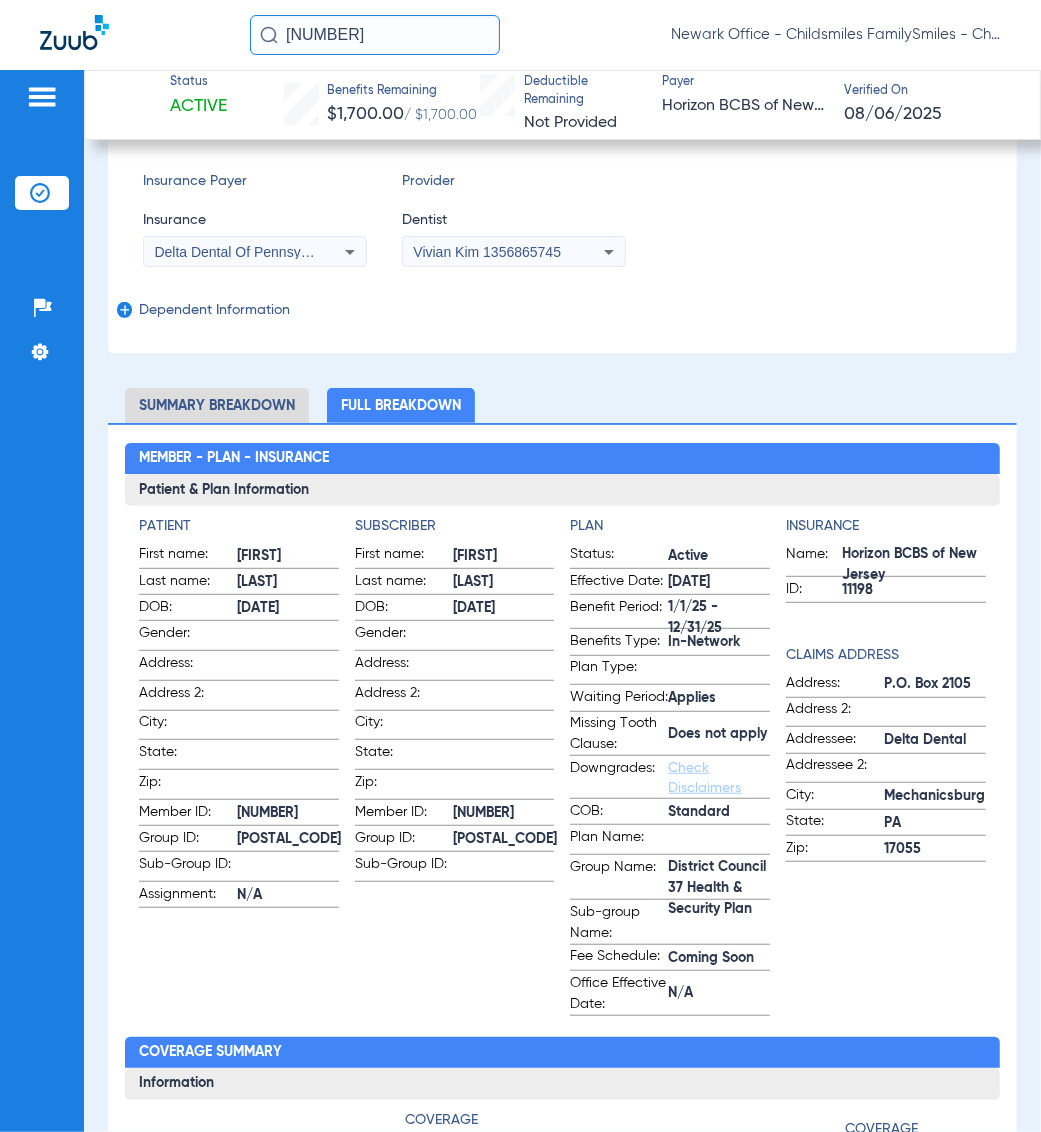 scroll, scrollTop: 0, scrollLeft: 0, axis: both 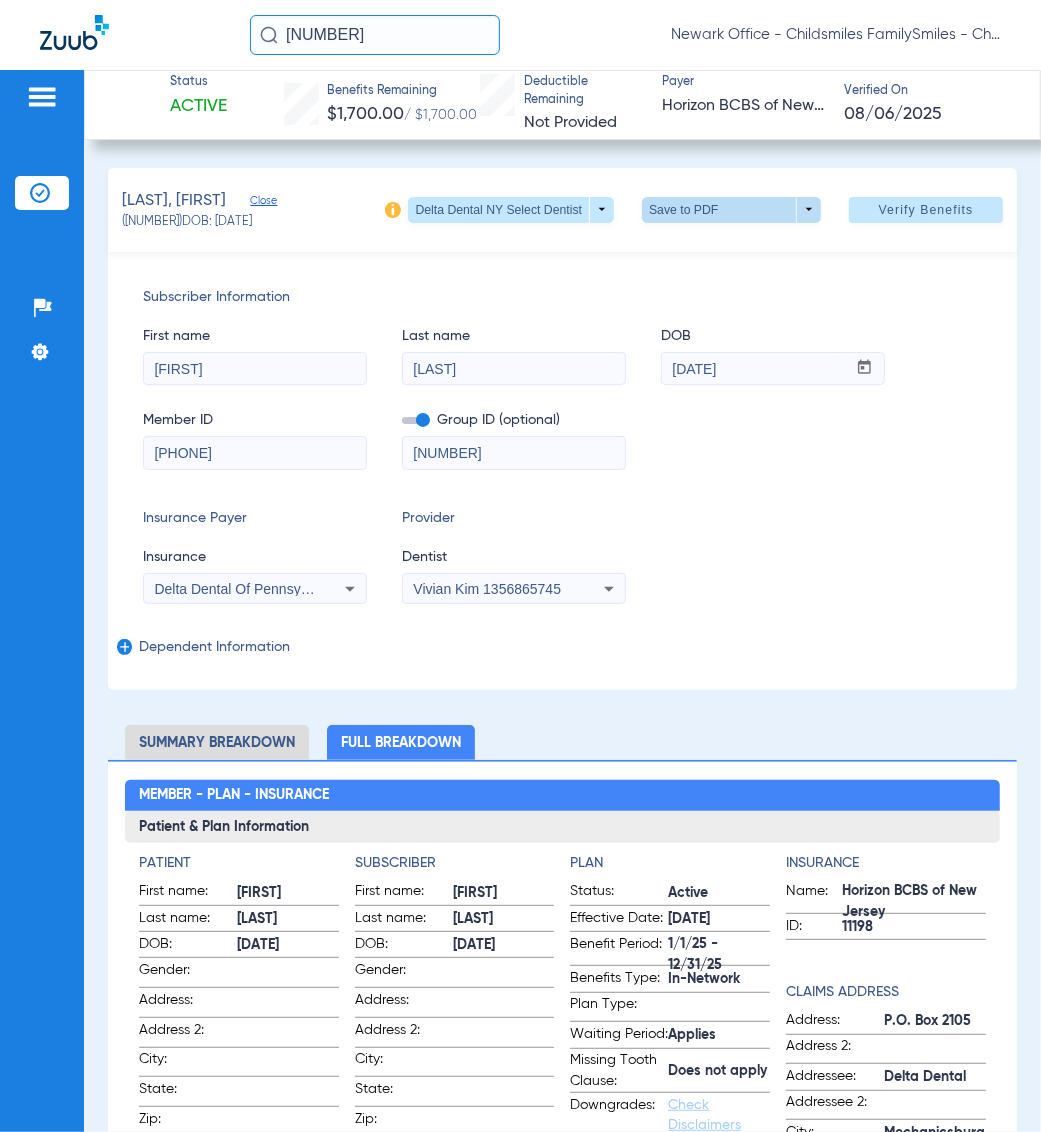 click 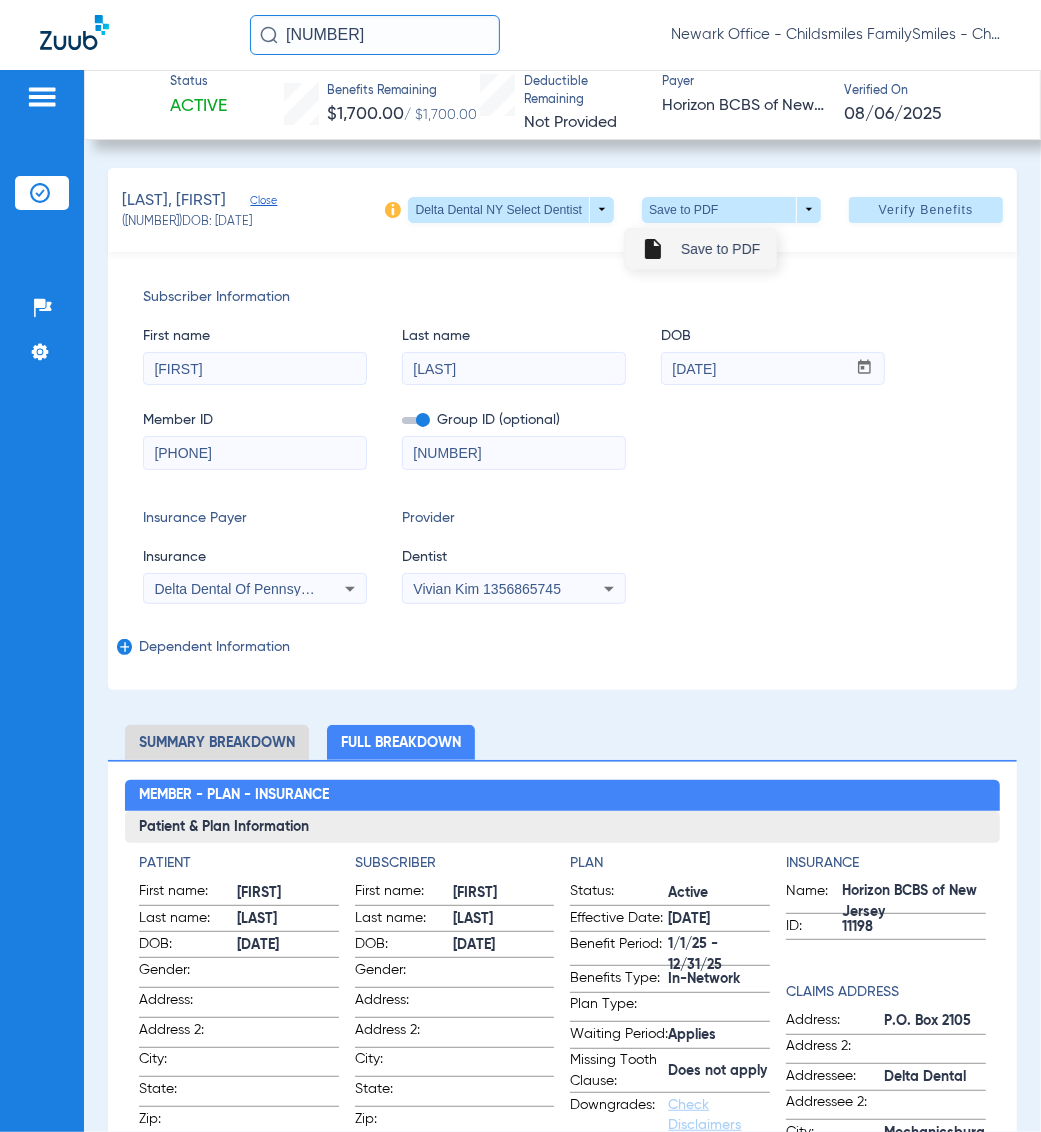 click on "insert_drive_file  Save to PDF" at bounding box center [700, 249] 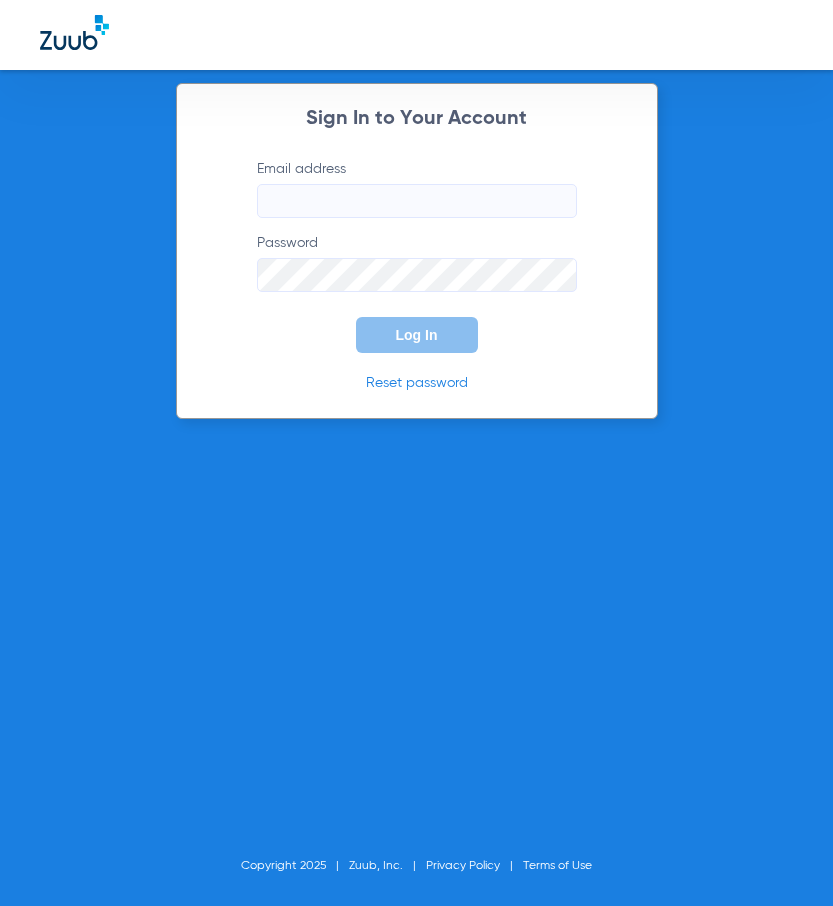 scroll, scrollTop: 0, scrollLeft: 0, axis: both 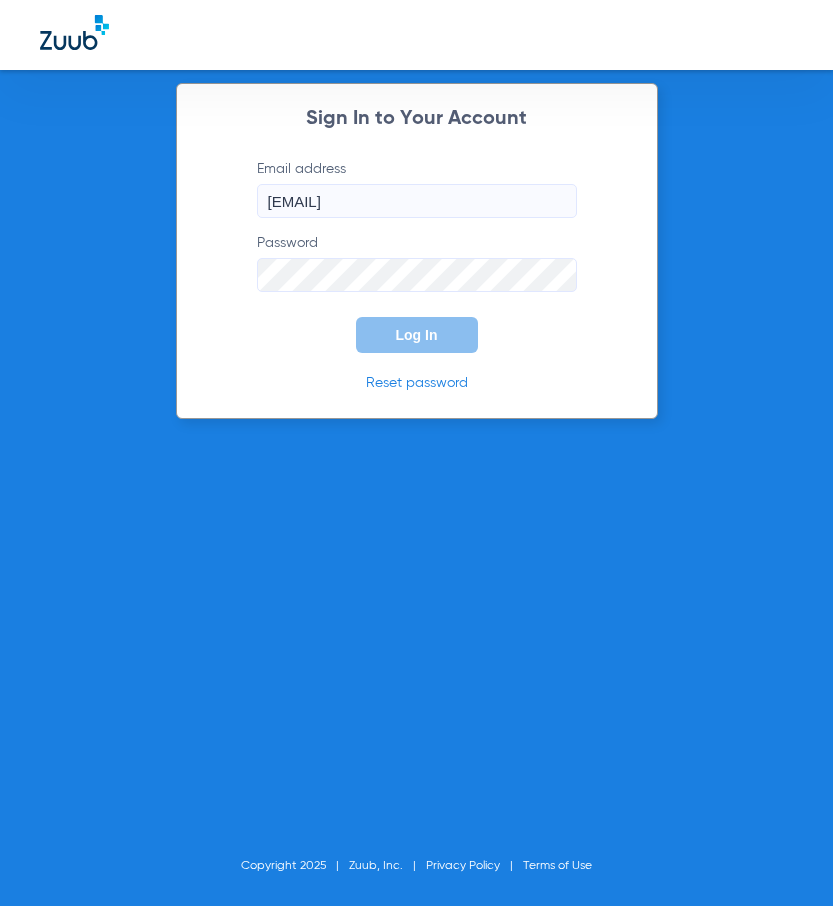 click on "Log In" 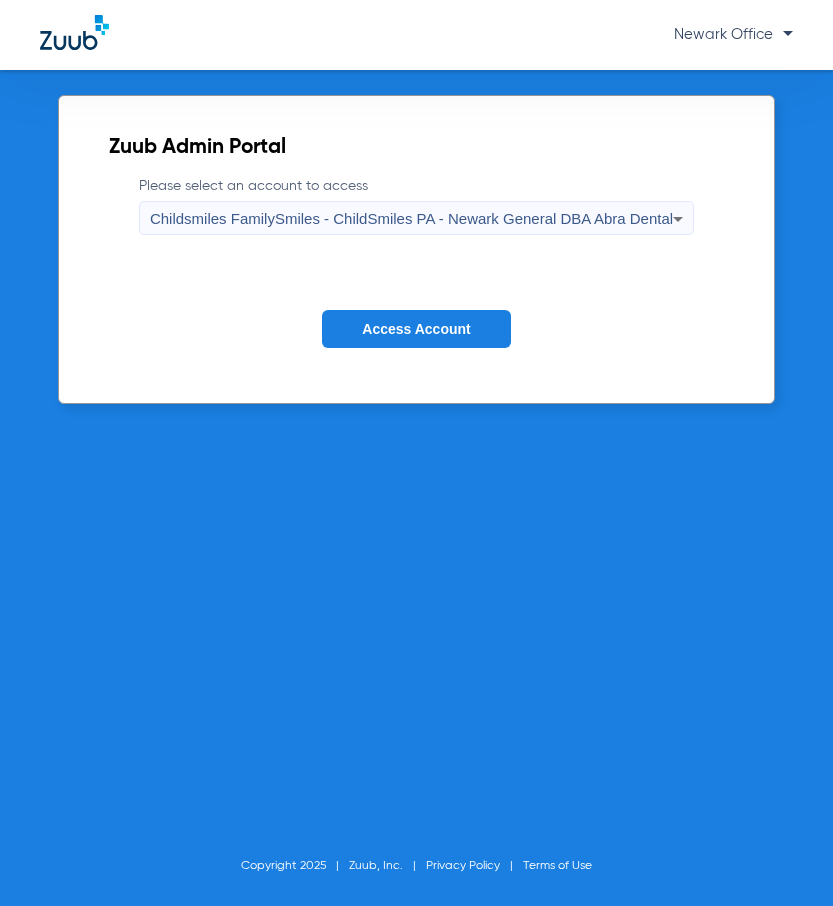 click on "Childsmiles FamilySmiles - ChildSmiles PA - Newark General DBA Abra Dental" at bounding box center (411, 219) 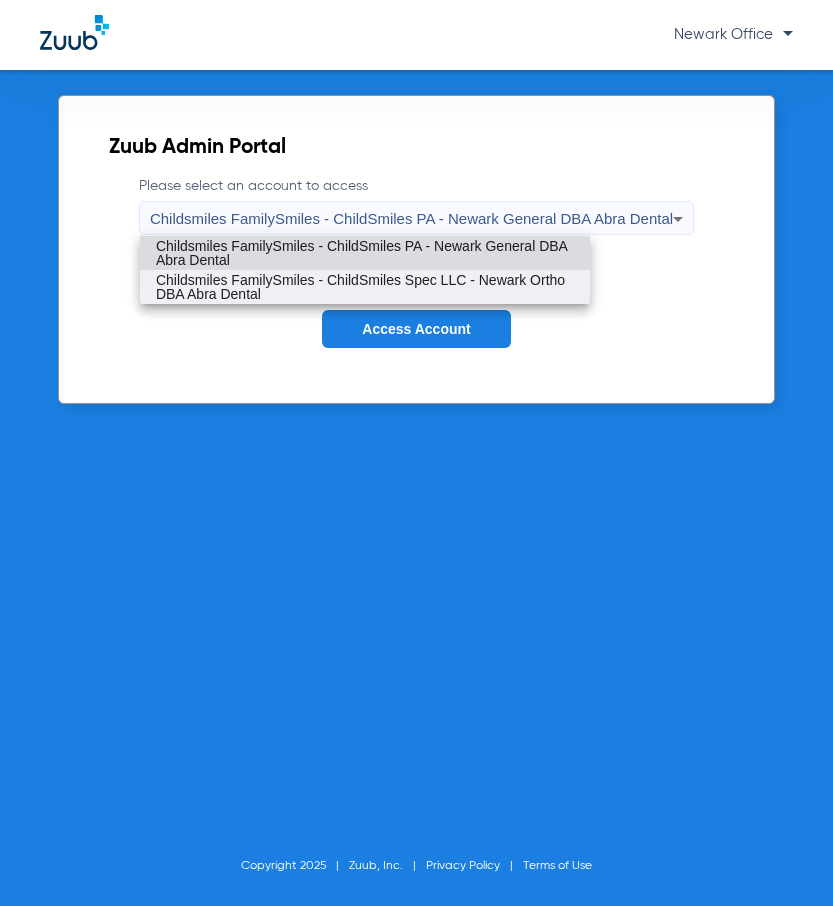 drag, startPoint x: 353, startPoint y: 280, endPoint x: 358, endPoint y: 348, distance: 68.18358 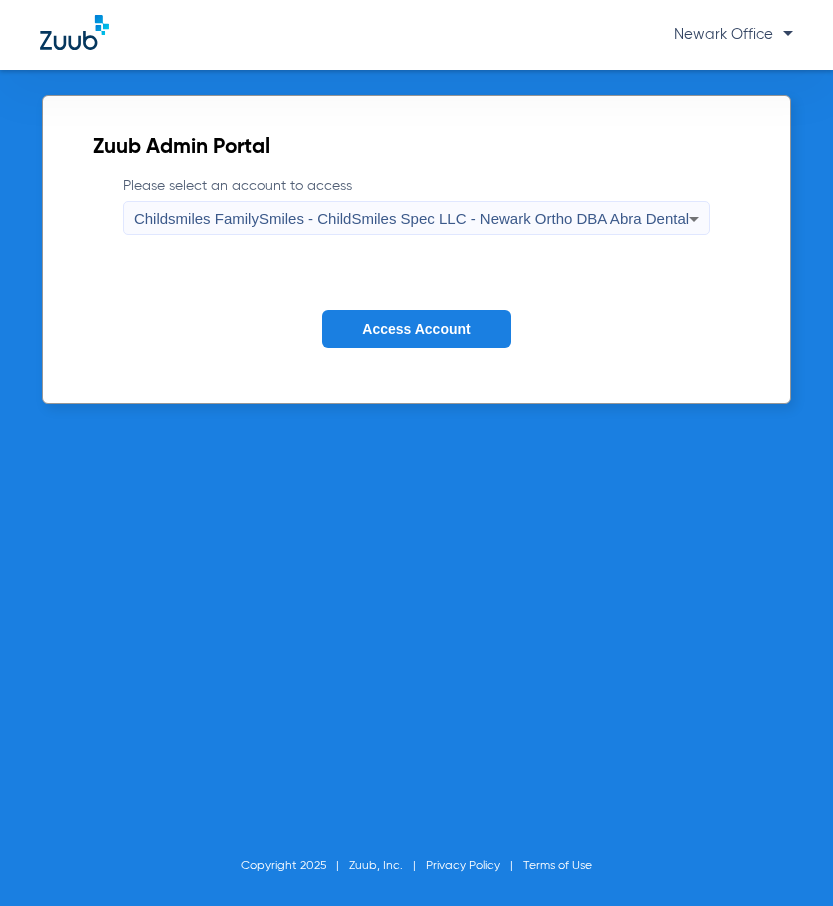 click on "Access Account" 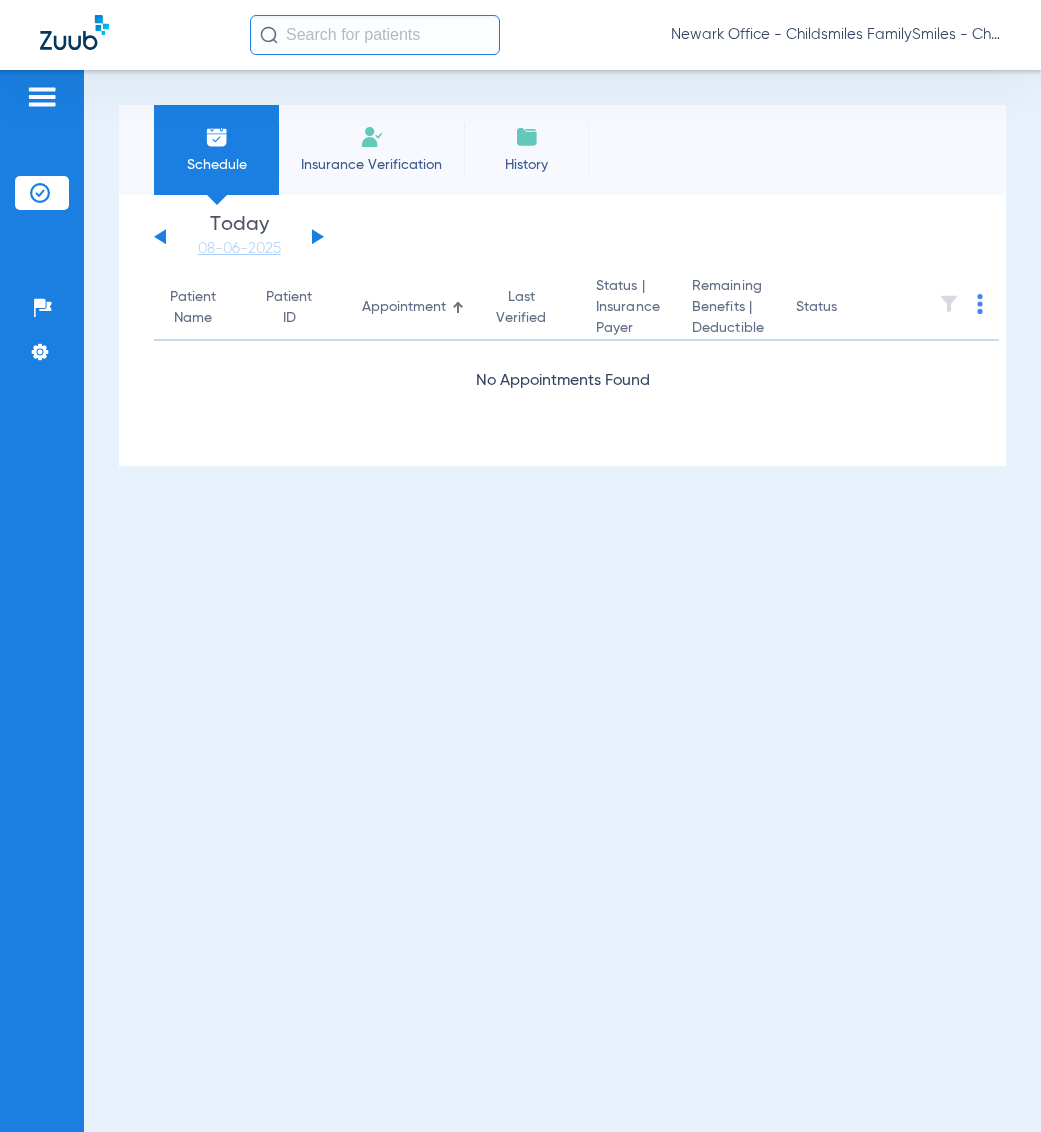 scroll, scrollTop: 0, scrollLeft: 0, axis: both 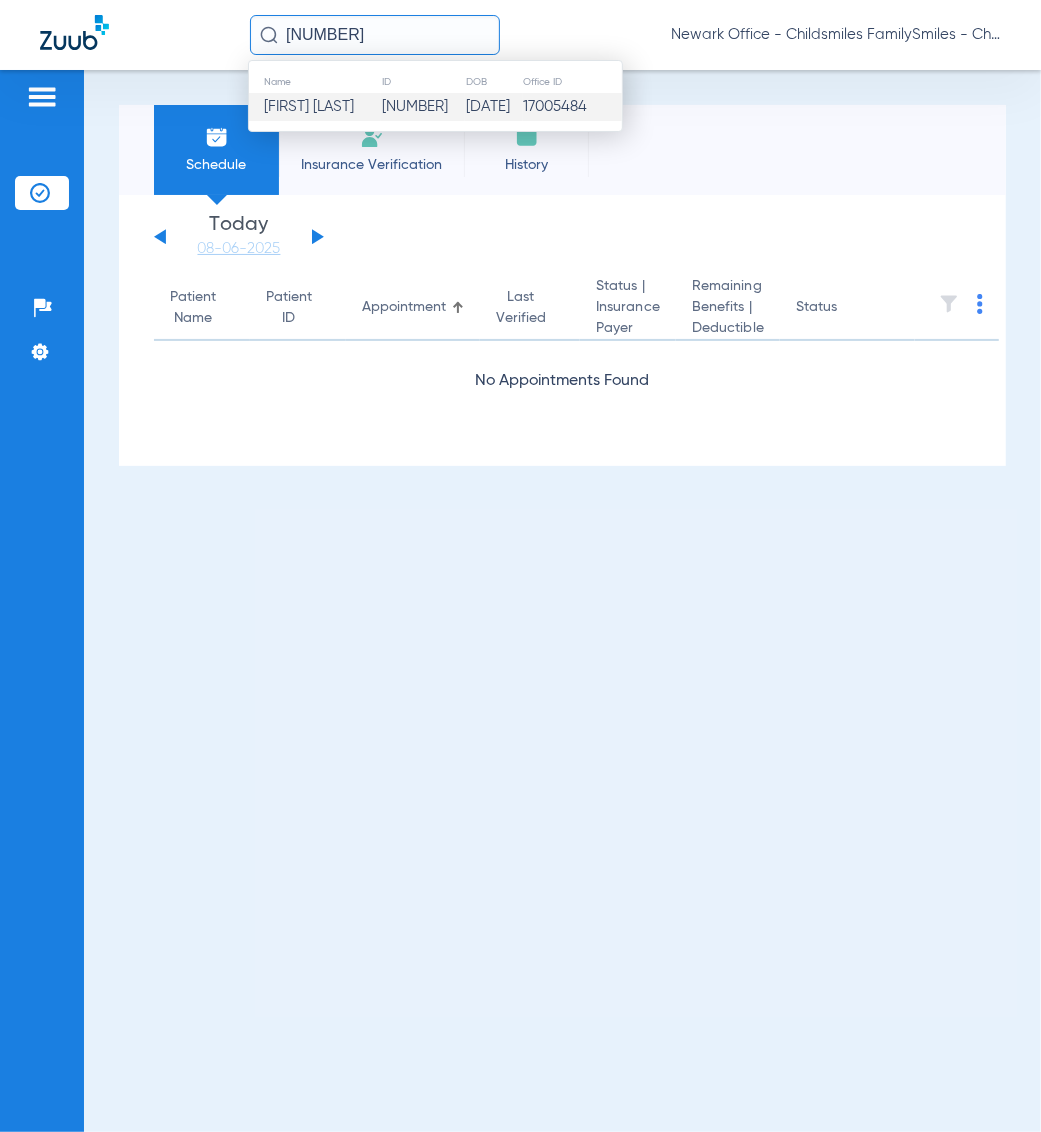 type on "[NUMBER]" 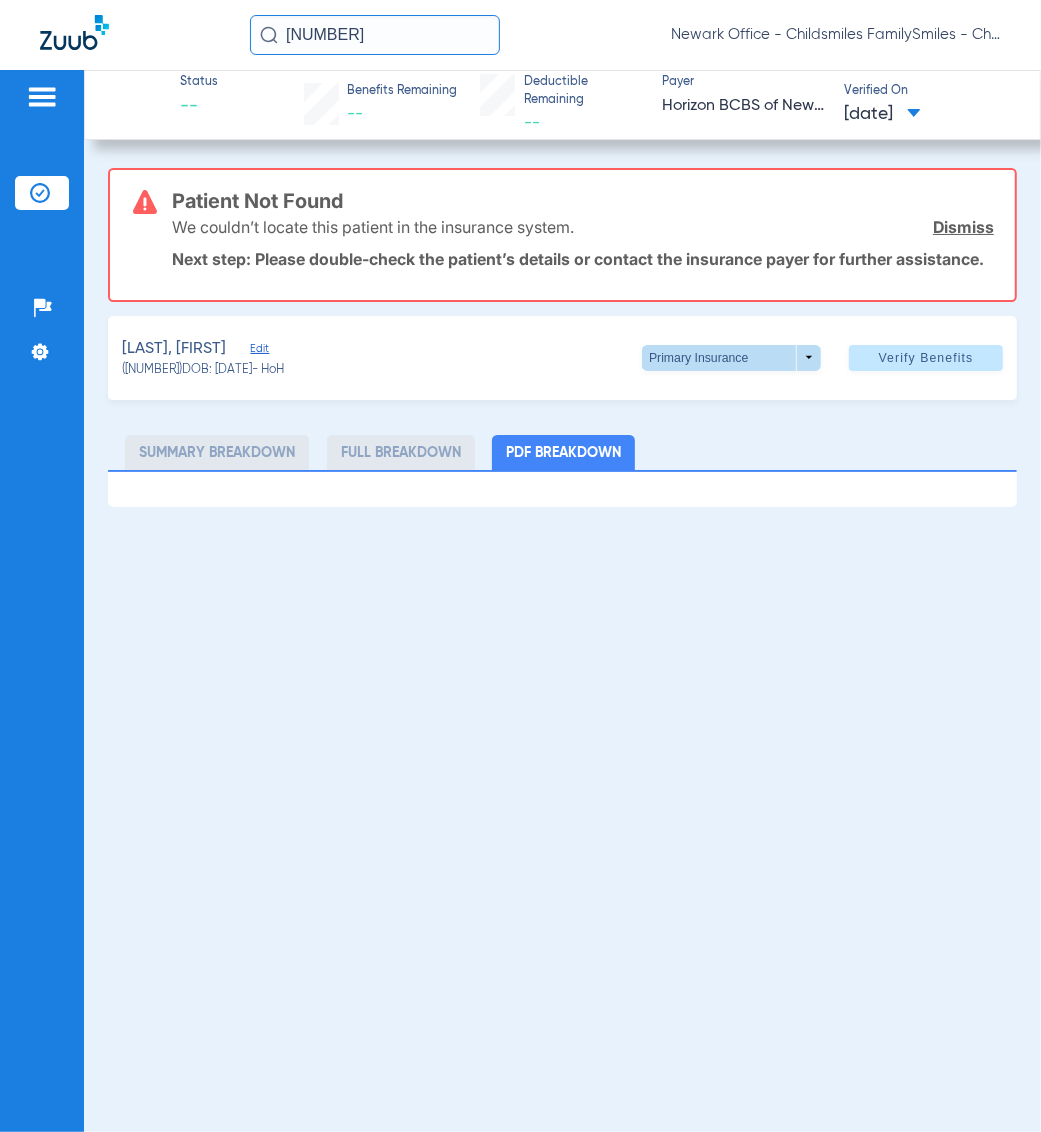 click 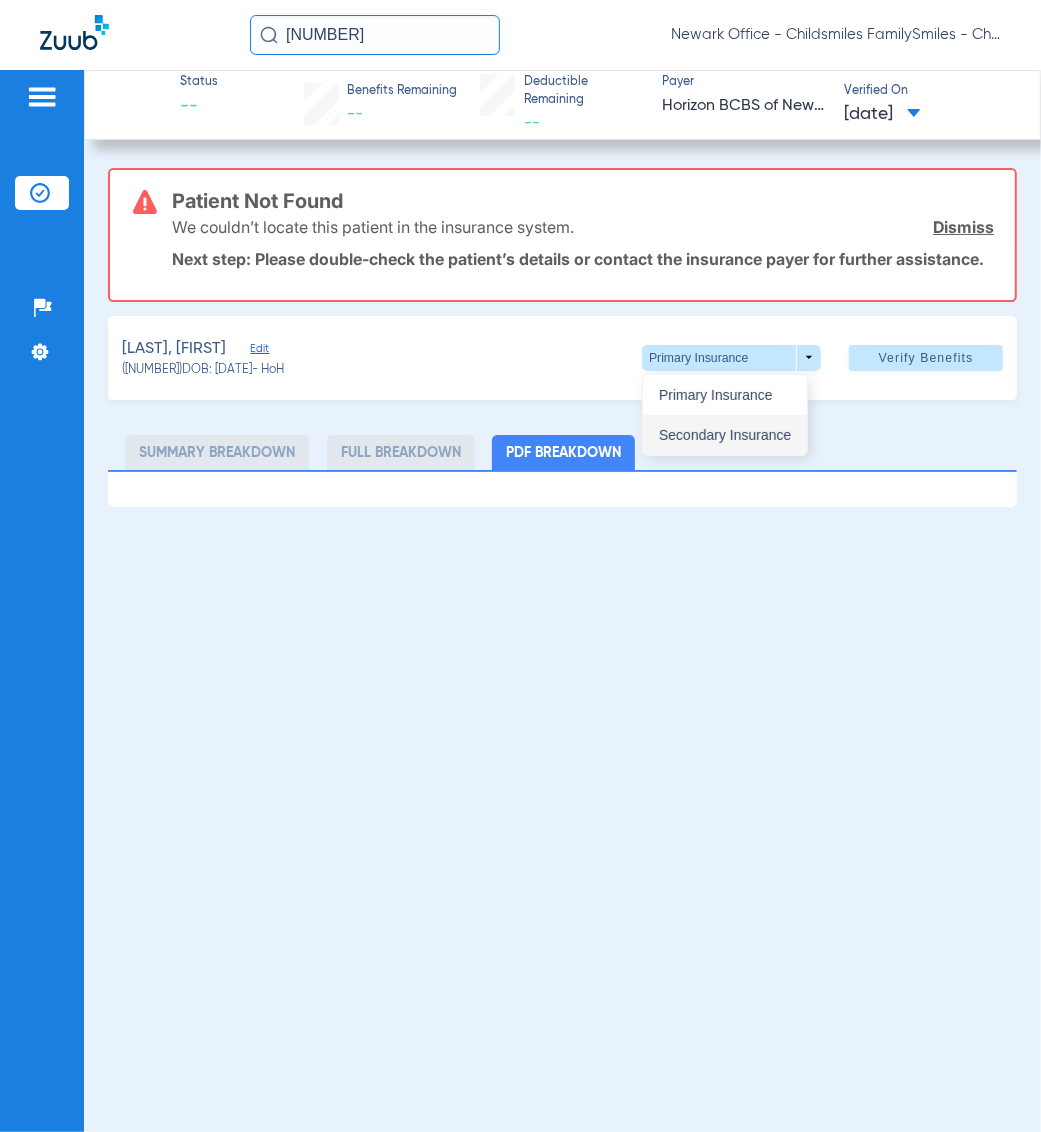 click on "Secondary Insurance" at bounding box center (725, 435) 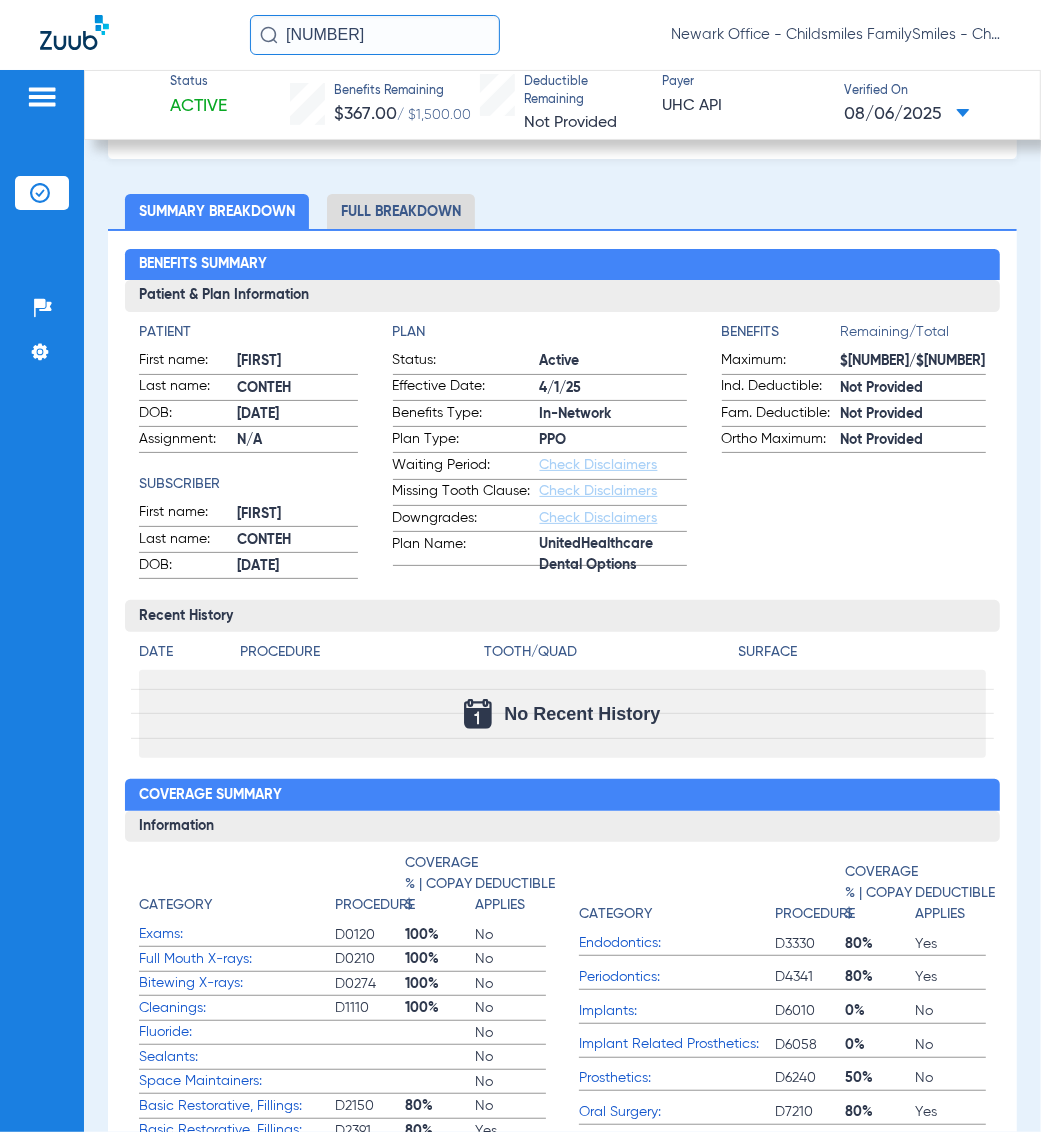 scroll, scrollTop: 0, scrollLeft: 0, axis: both 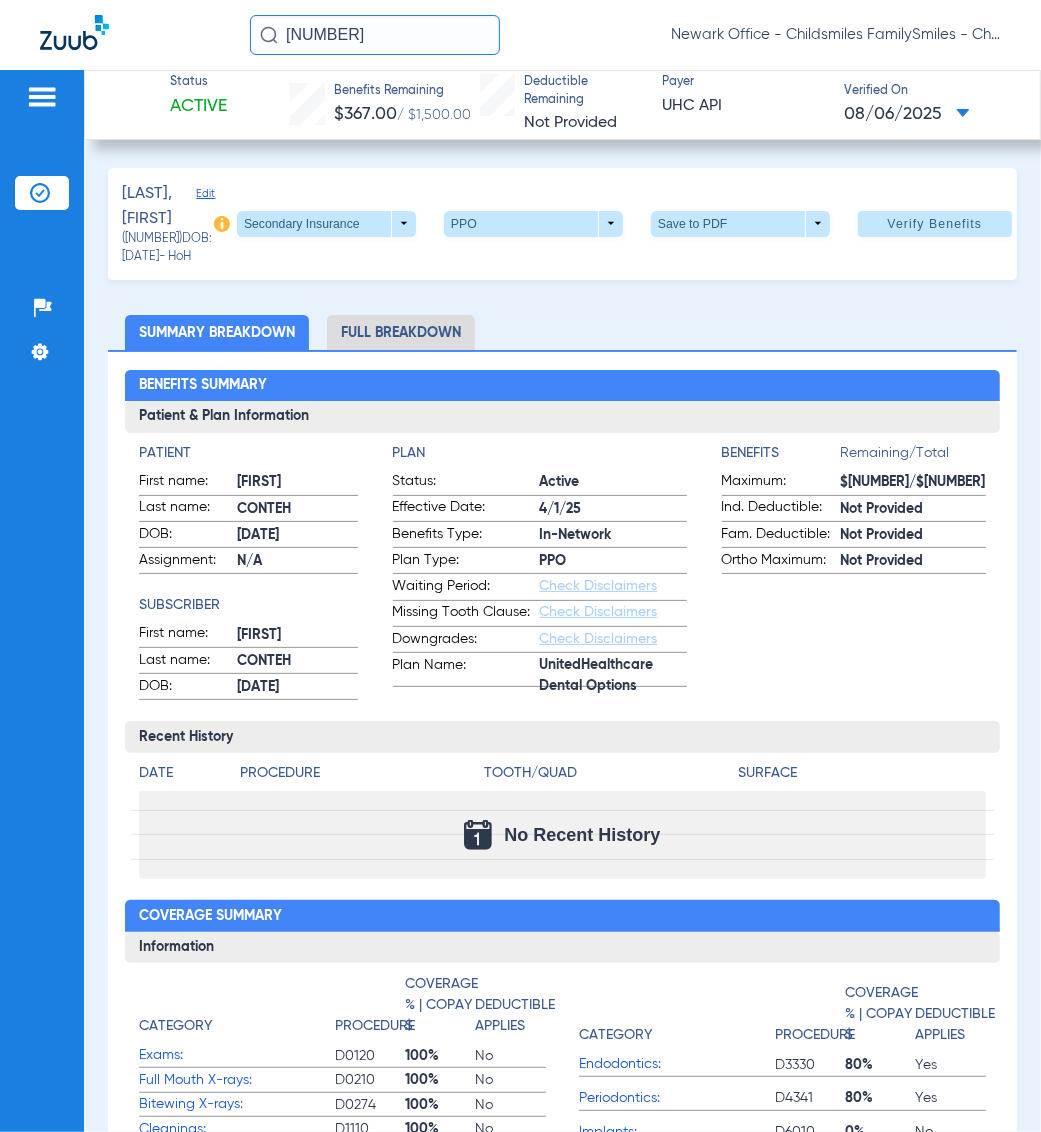 click on "Full Breakdown" 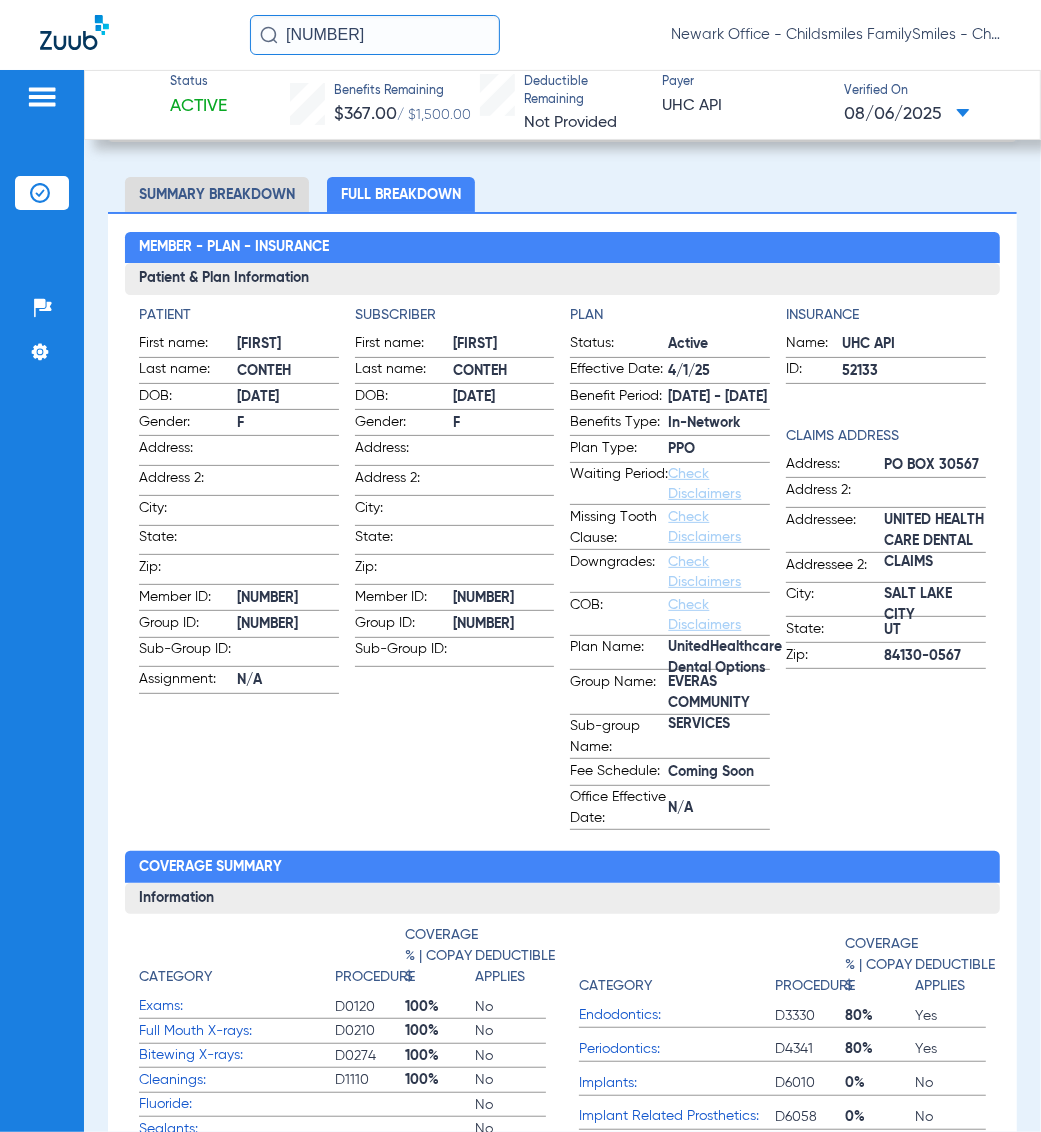 scroll, scrollTop: 125, scrollLeft: 0, axis: vertical 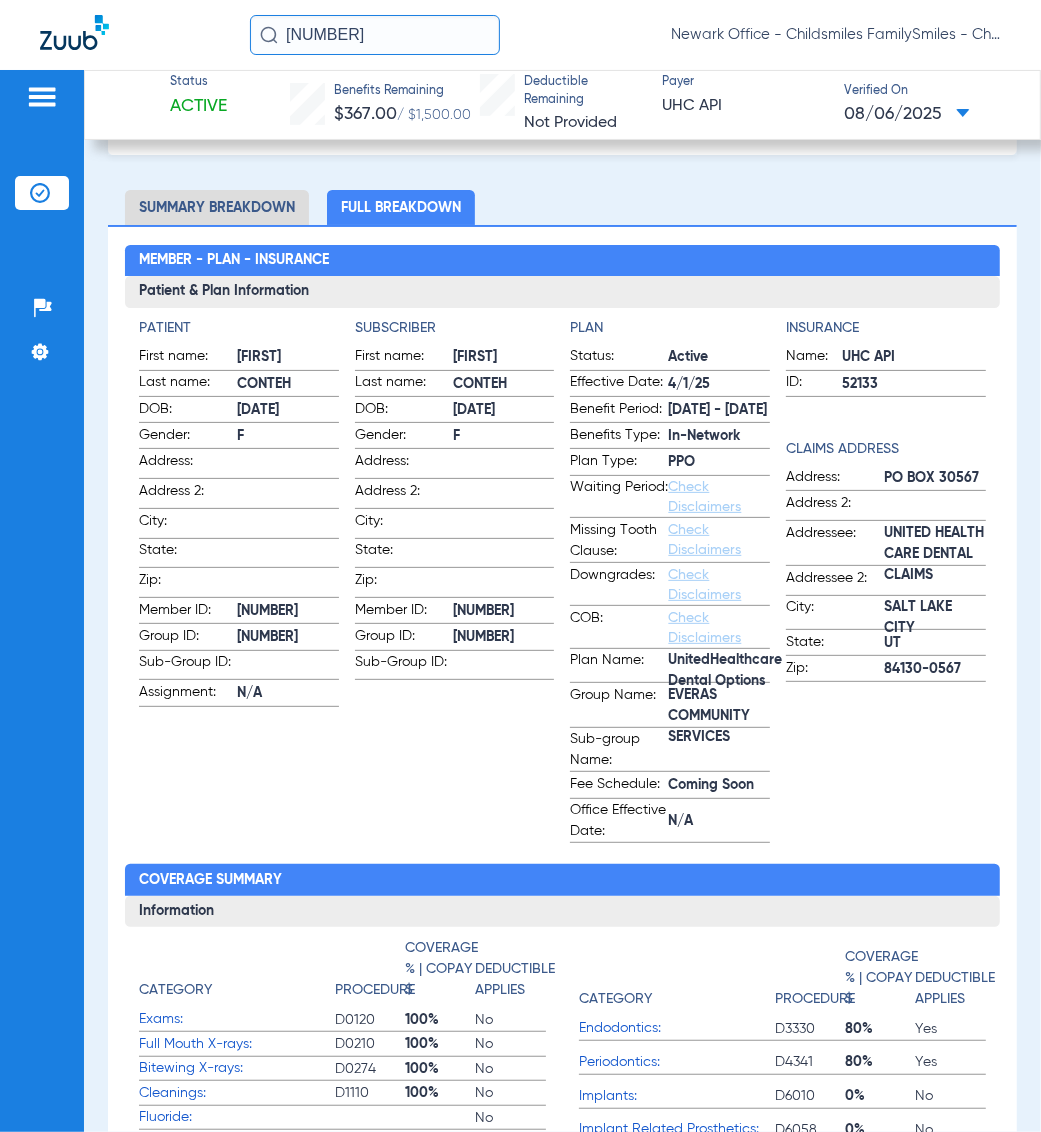 click on "Patient & Plan Information" 